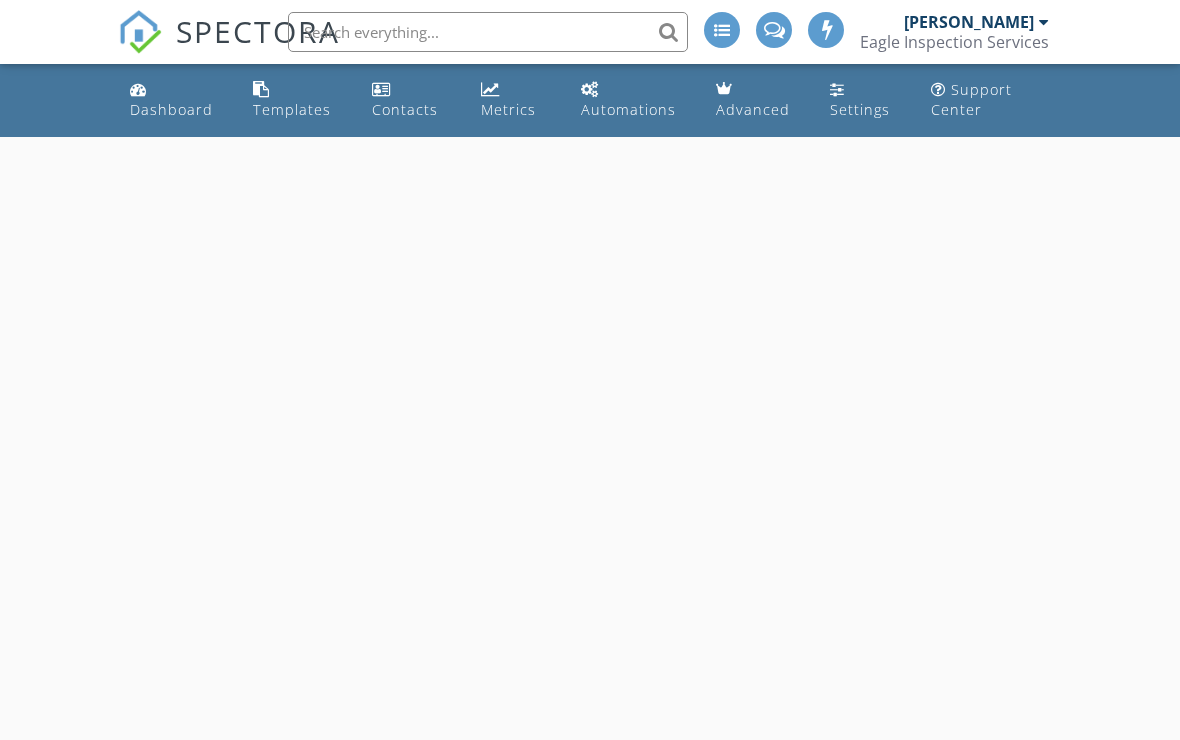 scroll, scrollTop: 0, scrollLeft: 0, axis: both 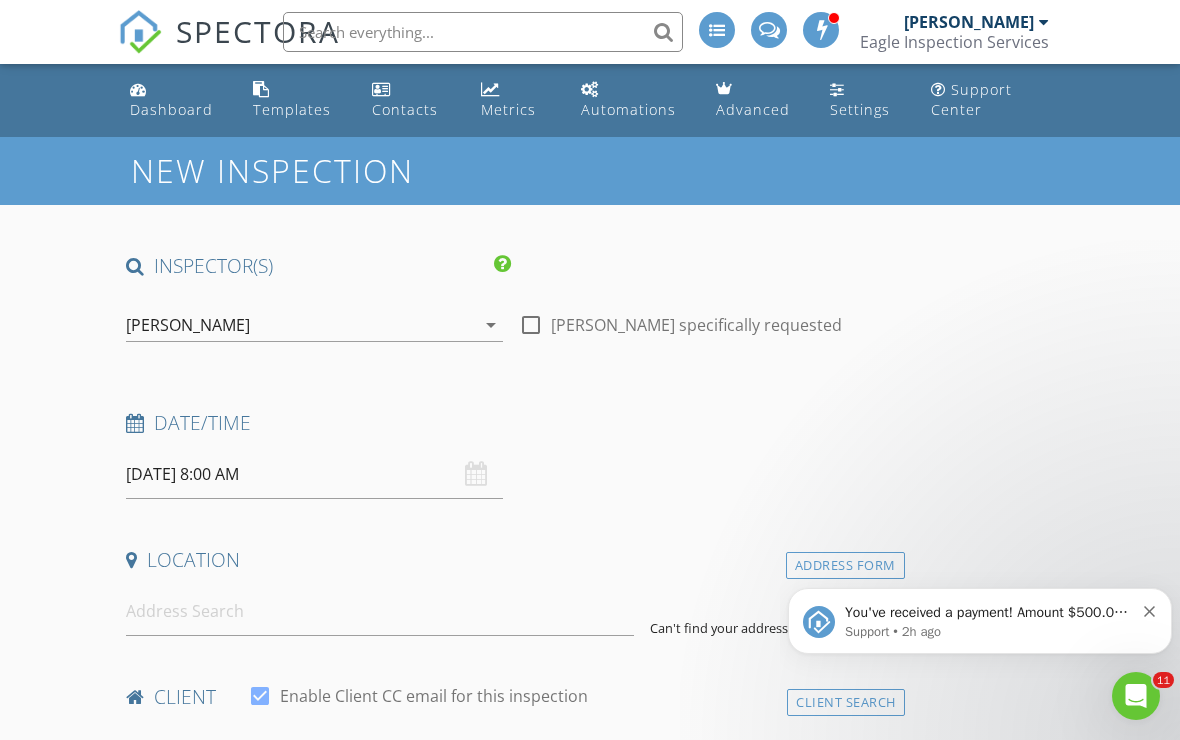 click on "[DATE] 8:00 AM" at bounding box center [314, 474] 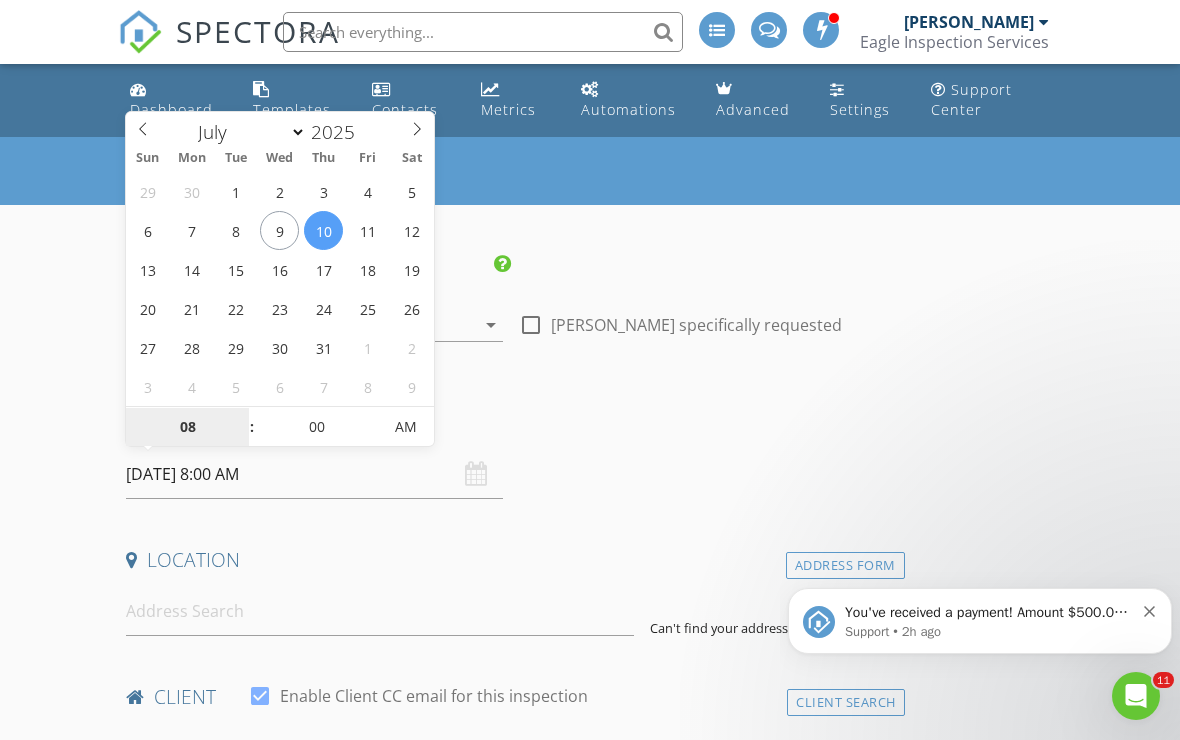 type on "07/14/2025 8:00 AM" 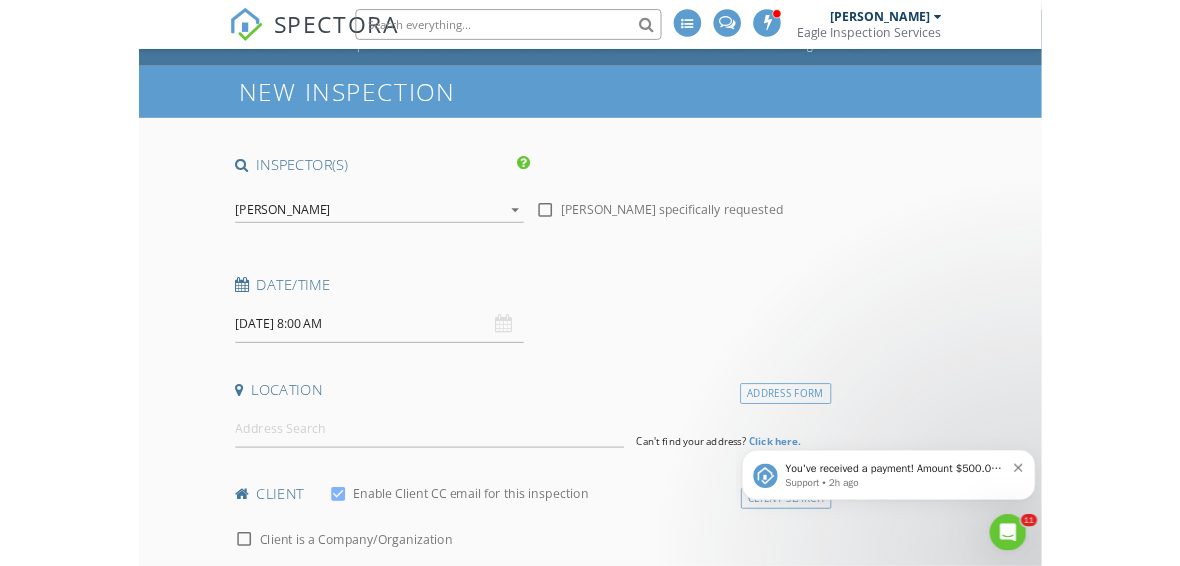 scroll, scrollTop: 50, scrollLeft: 0, axis: vertical 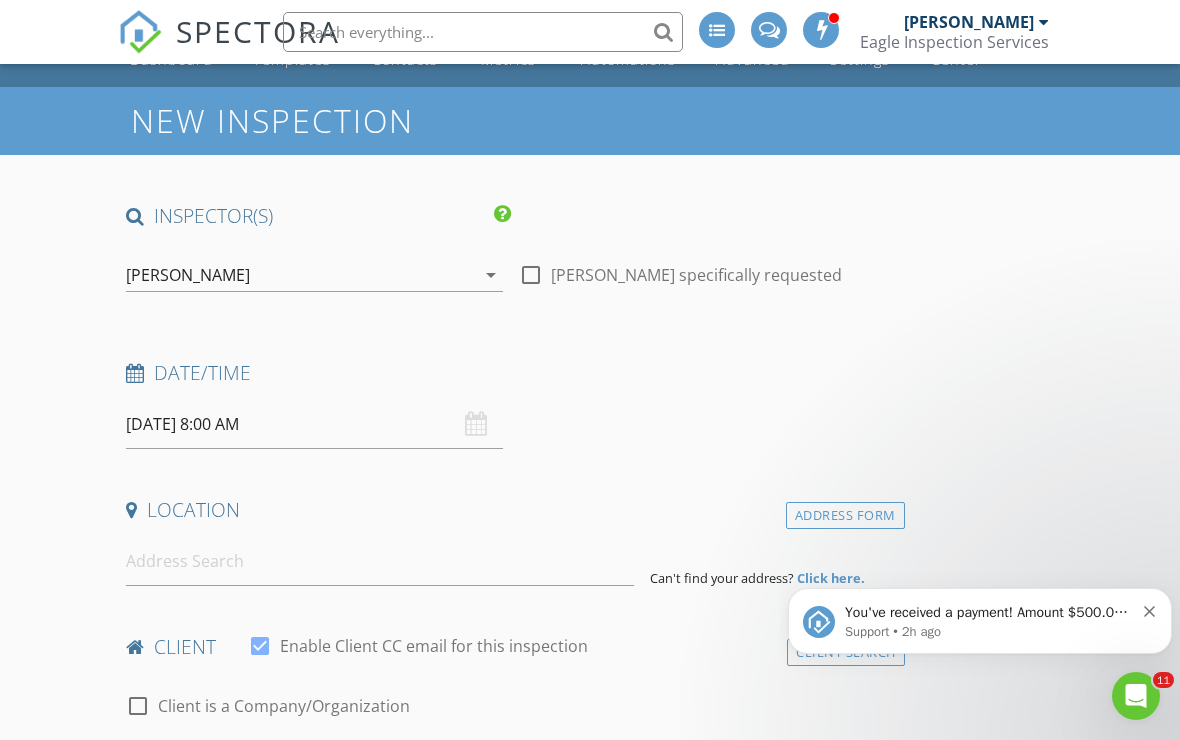 click on "07/14/2025 8:00 AM" at bounding box center [314, 424] 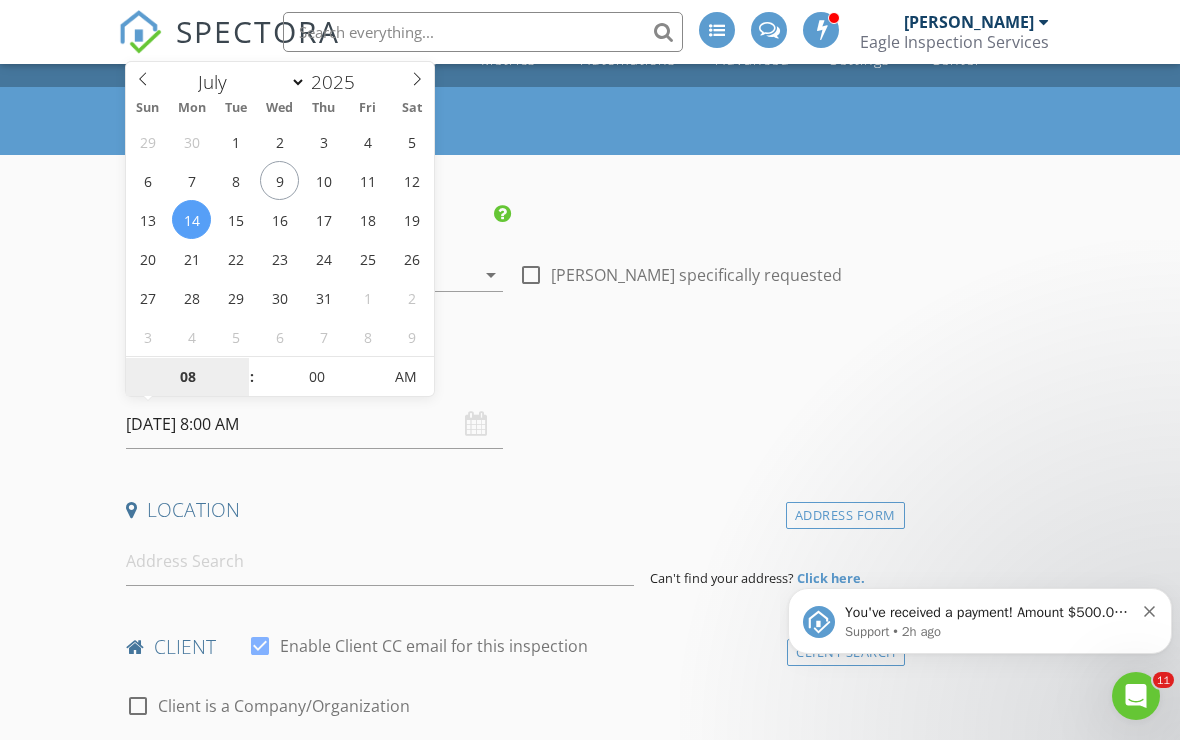click on "08" at bounding box center [187, 378] 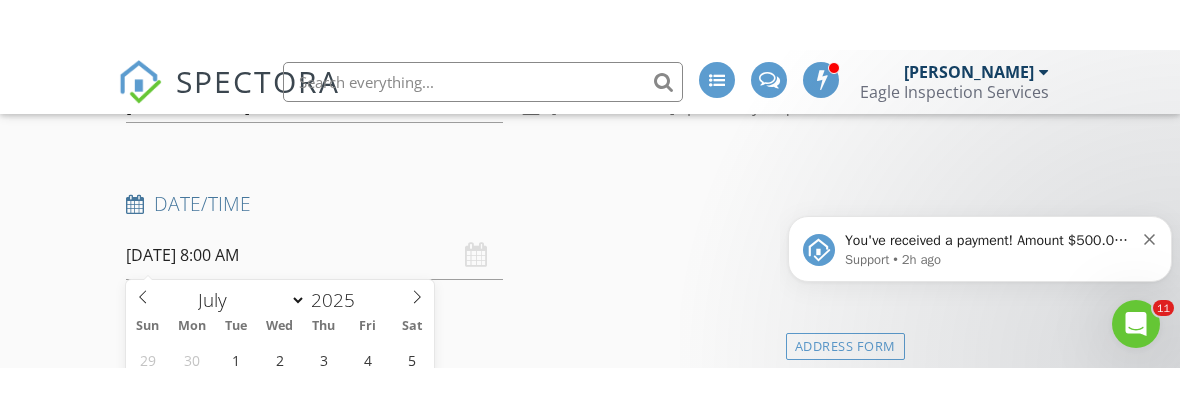 scroll, scrollTop: 656, scrollLeft: 0, axis: vertical 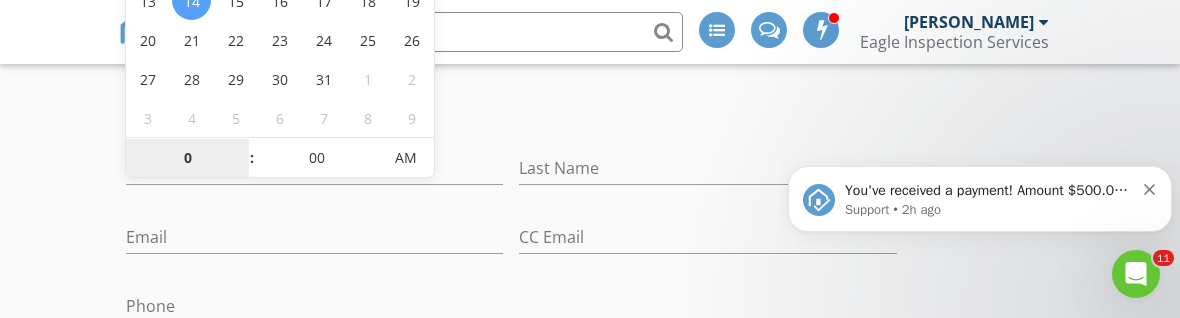 type on "01" 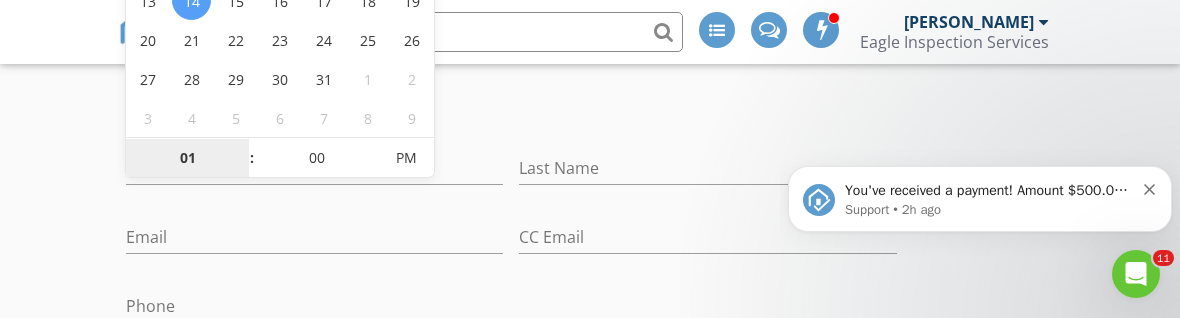 type on "07/14/2025 1:00 PM" 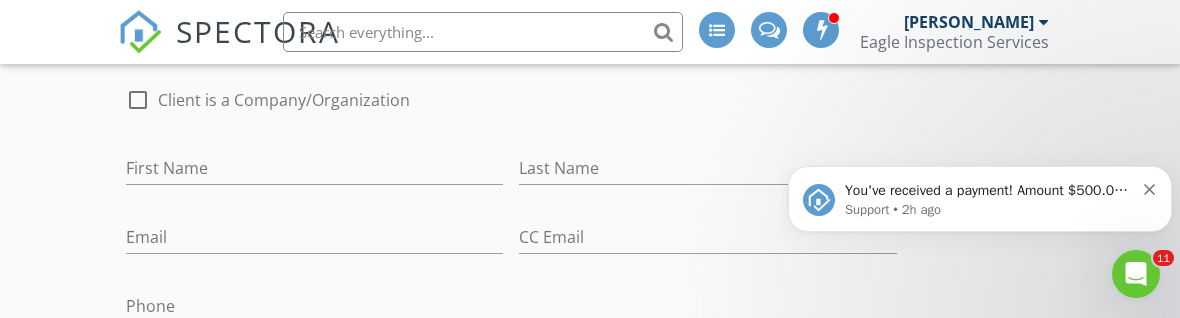 click on "New Inspection
INSPECTOR(S)
check_box   Pat Beets   PRIMARY   Pat Beets arrow_drop_down   check_box_outline_blank Pat Beets specifically requested
Date/Time
07/14/2025 1:00 PM
Location
Address Form       Can't find your address?   Click here.
client
check_box Enable Client CC email for this inspection   Client Search     check_box_outline_blank Client is a Company/Organization     First Name   Last Name   Email   CC Email   Phone   Address   City   State   Zip       Notes   Private Notes
ADD ADDITIONAL client
SERVICES
check_box_outline_blank   Pool    Pool Inspection check_box_outline_blank   Outbuilding 1   non liveable out building check_box_outline_blank   New Service   check_box_outline_blank   Commercial Inspection   Vacant unfinished check_box_outline_blank" at bounding box center (590, 1118) 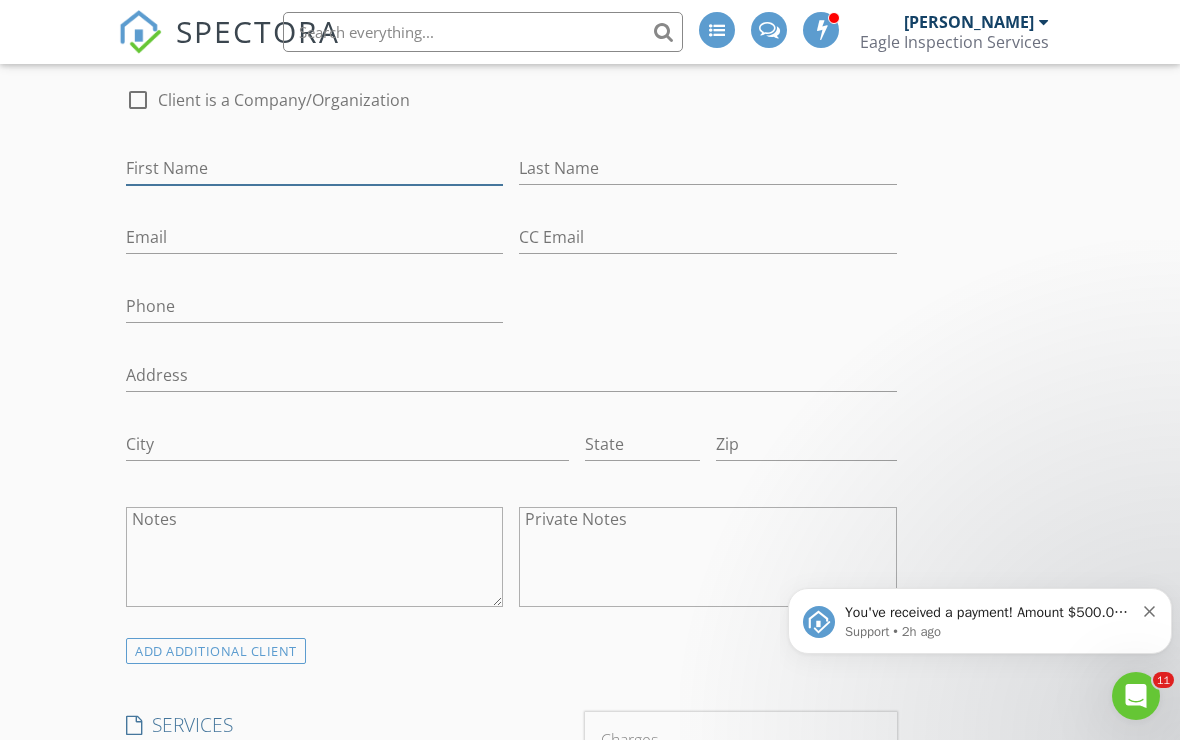 click on "First Name" at bounding box center (314, 168) 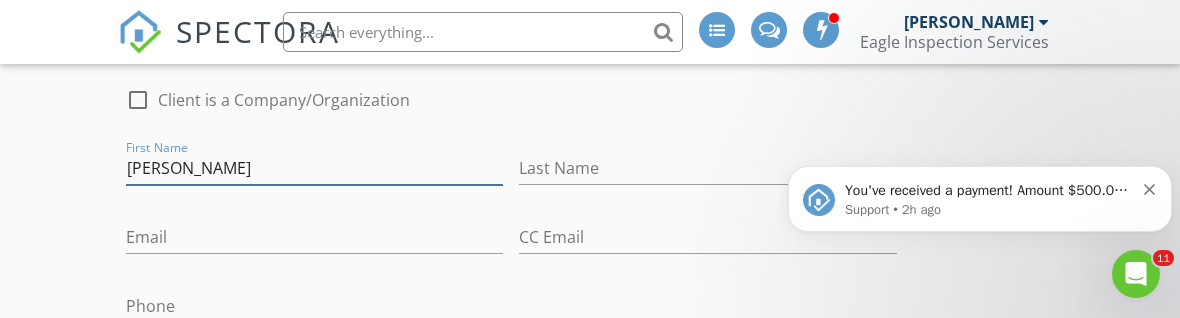 type on "[PERSON_NAME]" 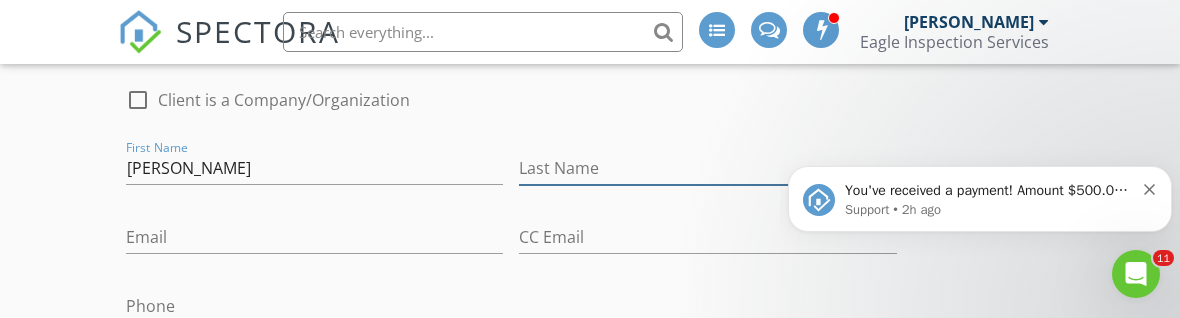 click on "Last Name" at bounding box center (707, 168) 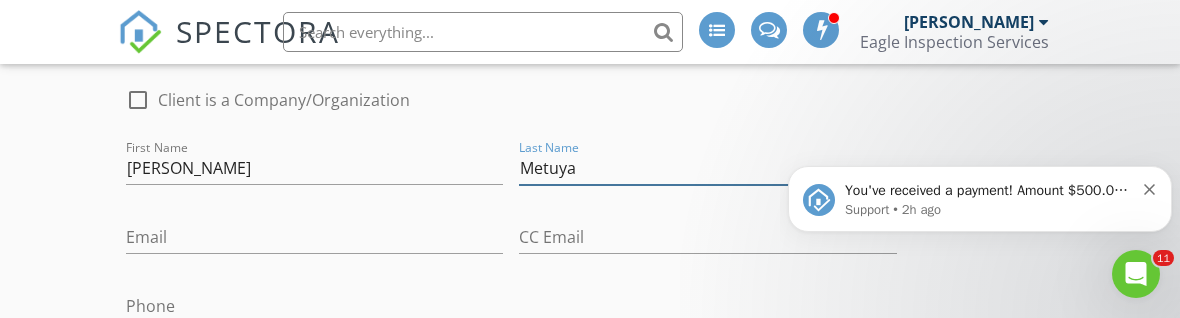 type on "Metuya" 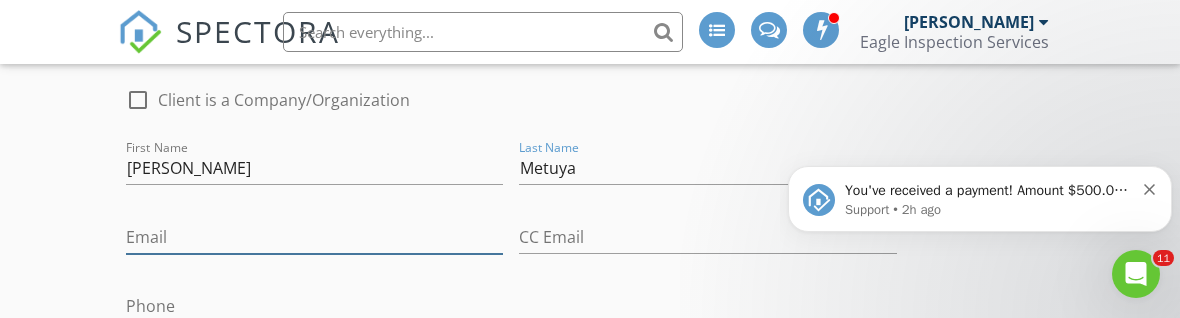 click on "Email" at bounding box center [314, 237] 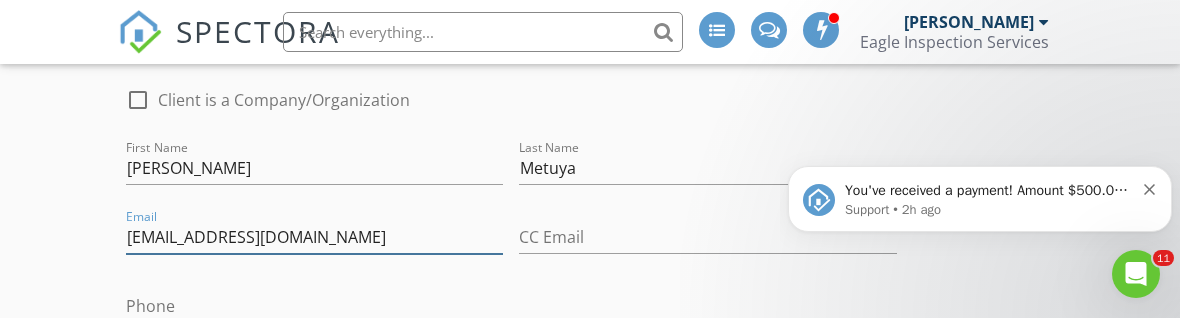 type on "Cmetuya123@hmail.com" 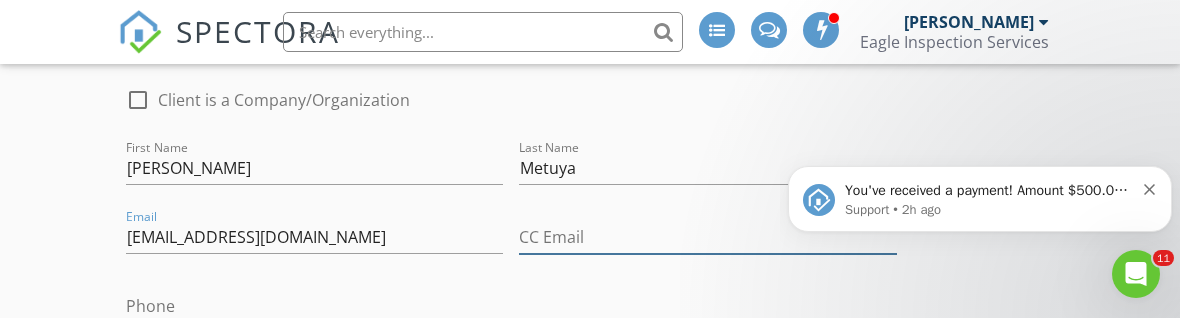 click on "CC Email" at bounding box center (707, 237) 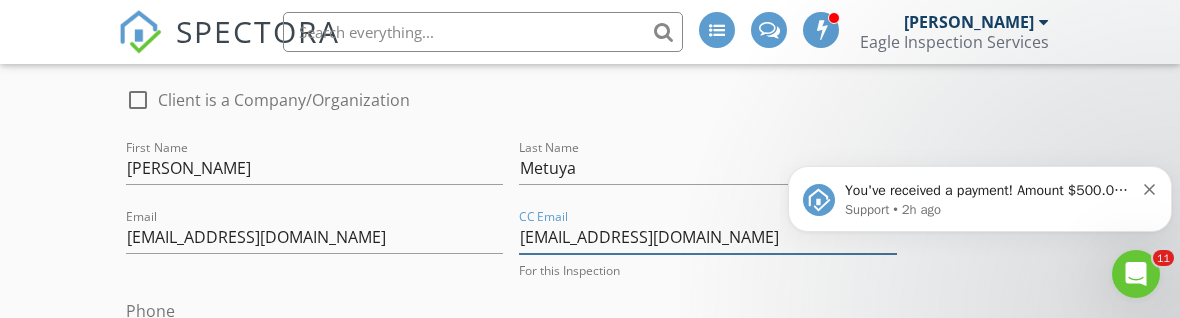 type on "[EMAIL_ADDRESS][DOMAIN_NAME]" 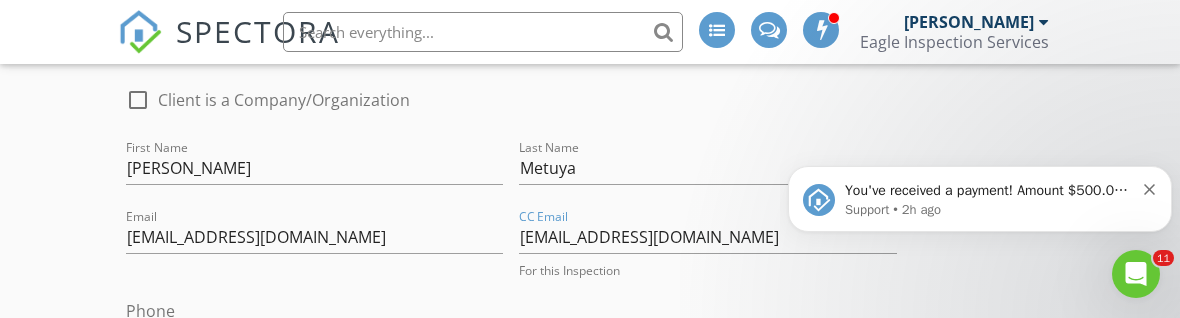 click on "Phone" at bounding box center (314, 315) 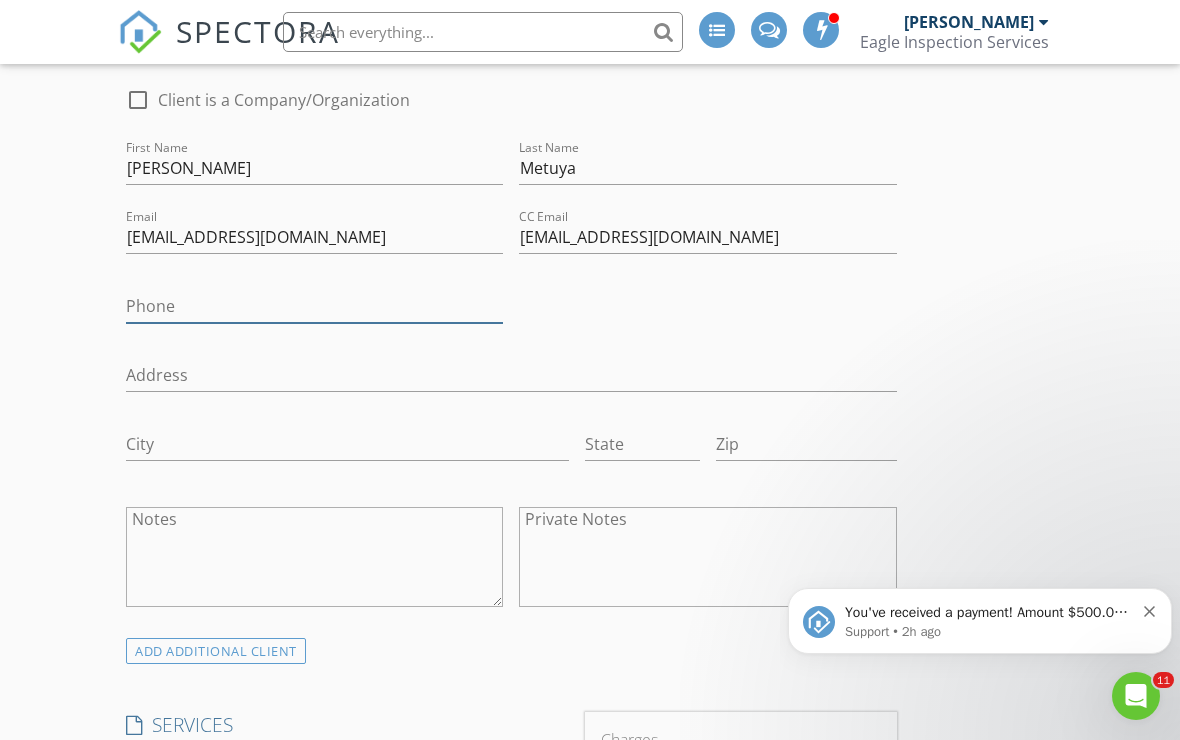 click on "Phone" at bounding box center [314, 306] 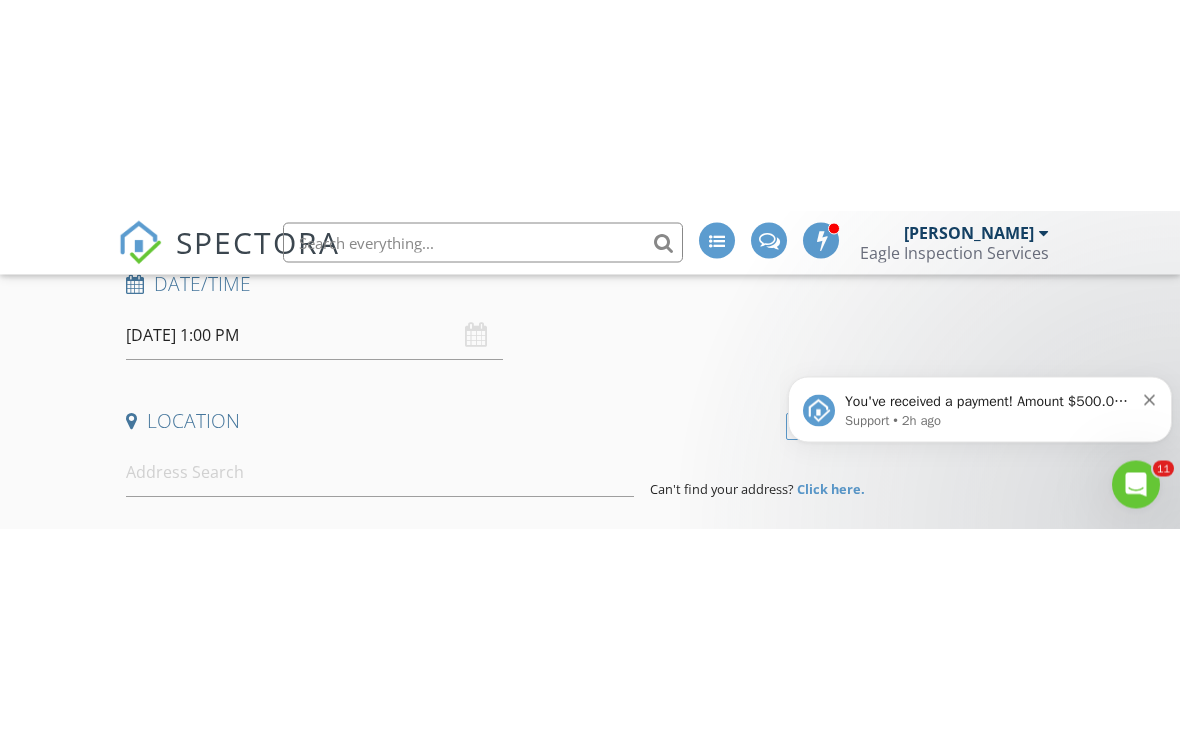 scroll, scrollTop: 349, scrollLeft: 0, axis: vertical 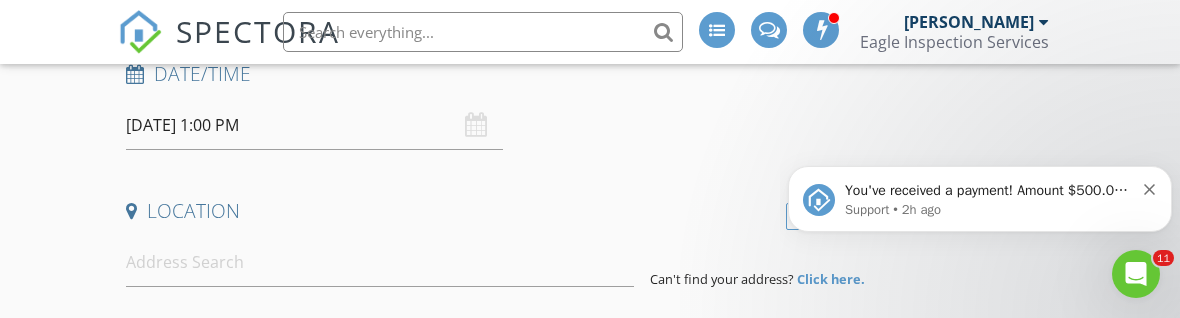 type on "972-836-5228" 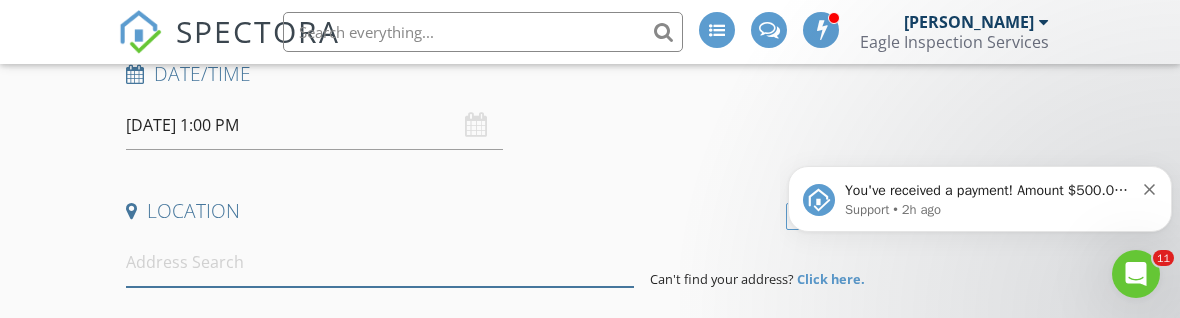 click at bounding box center [380, 262] 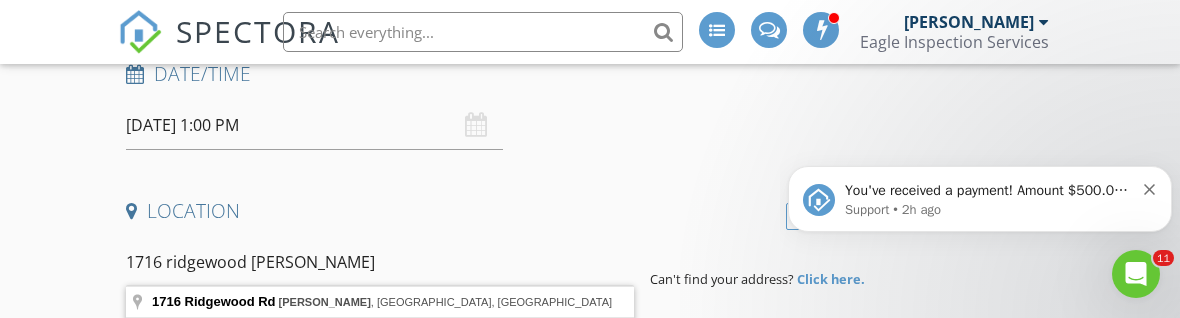 type on "1716 Ridgewood Rd, Denison, TX, USA" 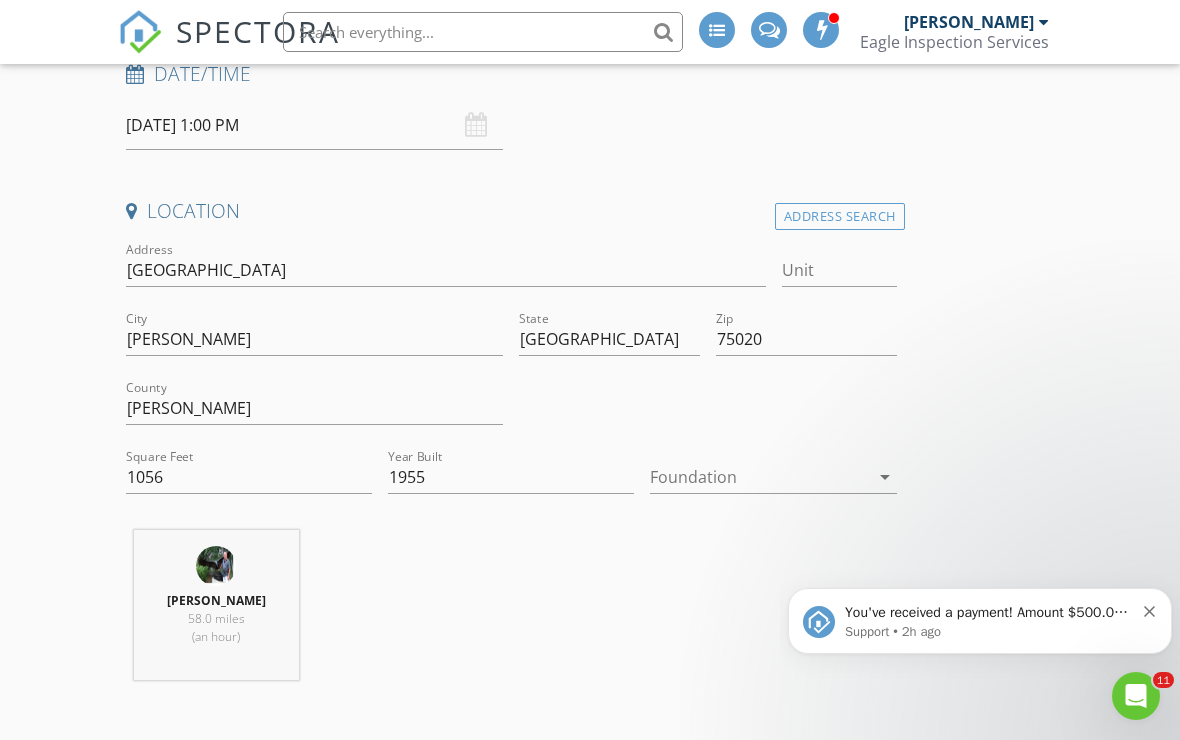 click on "arrow_drop_down" at bounding box center [885, 477] 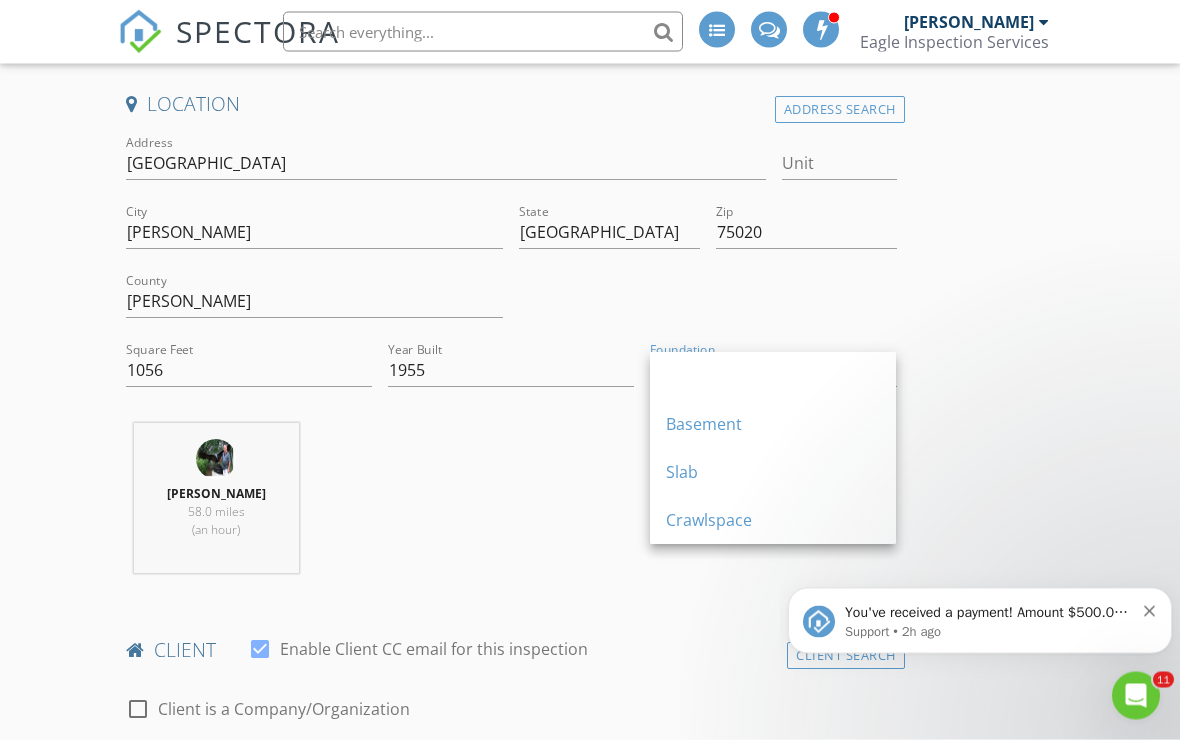 scroll, scrollTop: 459, scrollLeft: 0, axis: vertical 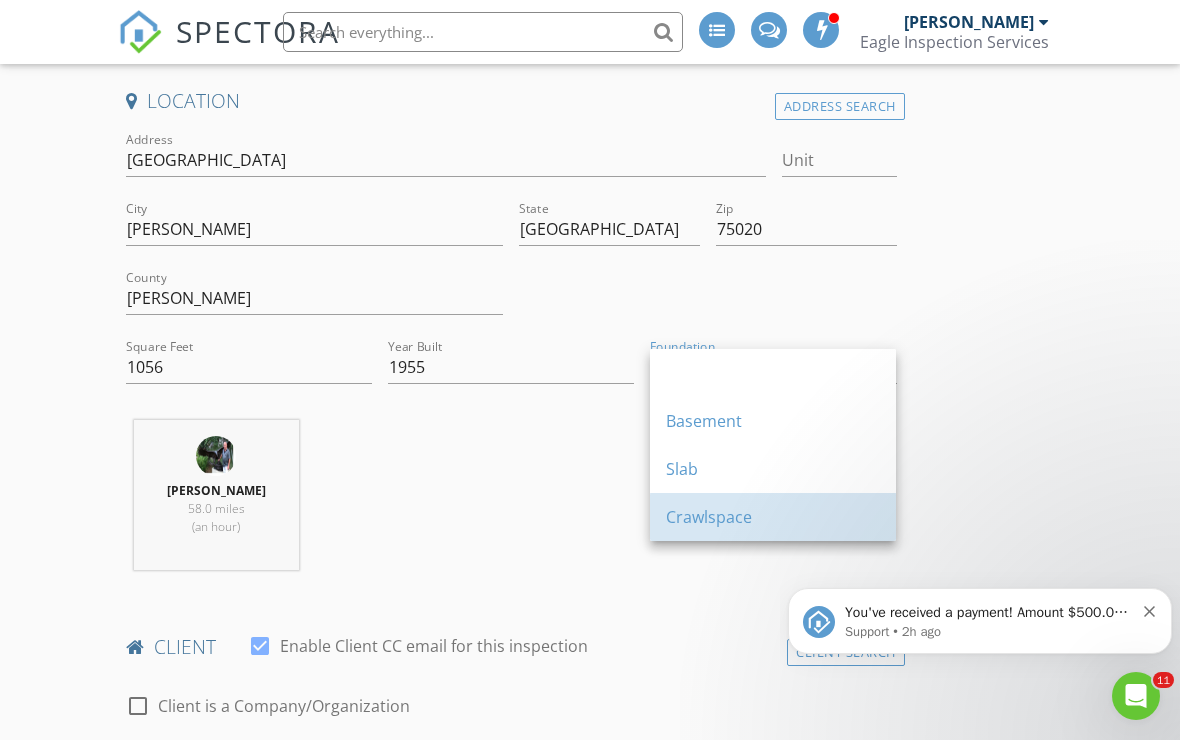 click on "Crawlspace" at bounding box center [773, 517] 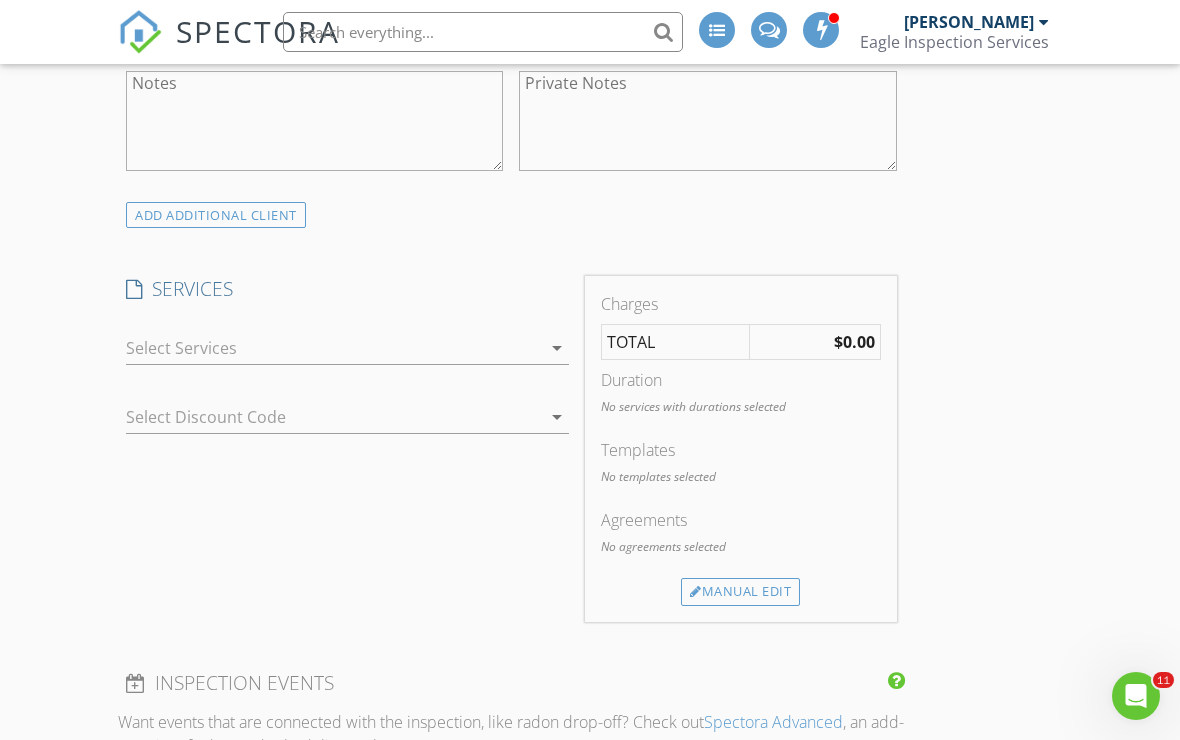 scroll, scrollTop: 1517, scrollLeft: 0, axis: vertical 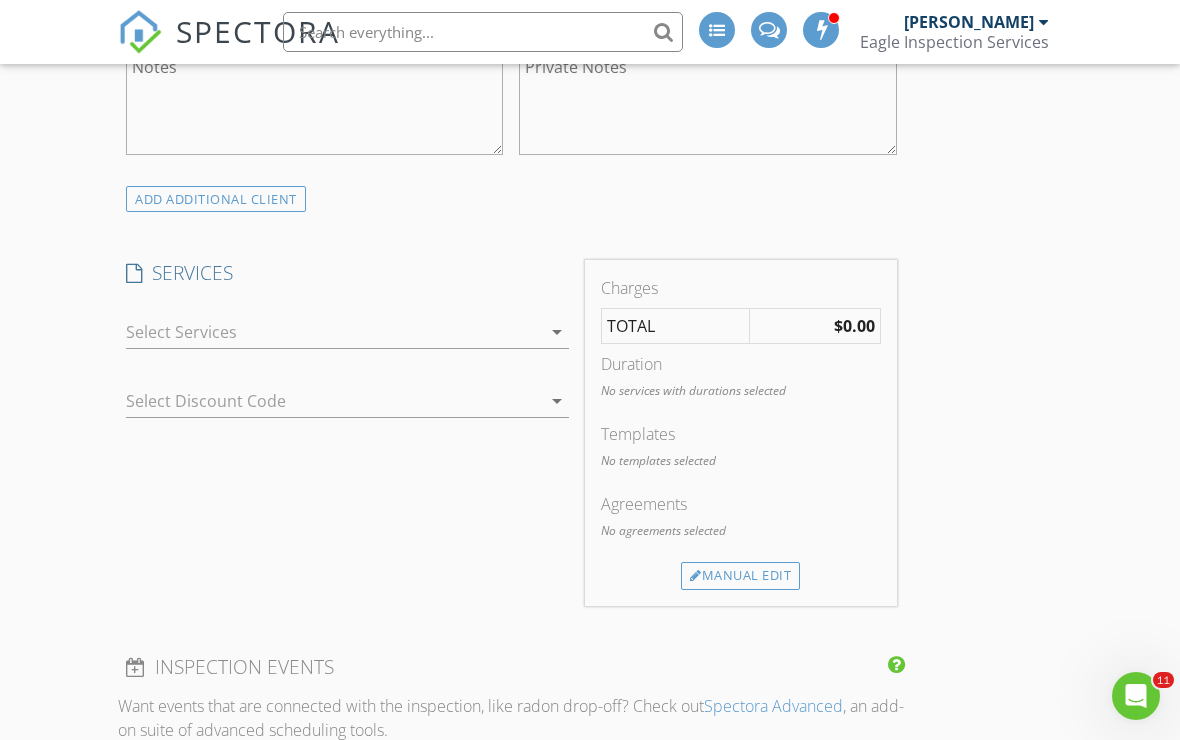 click on "arrow_drop_down" at bounding box center [557, 332] 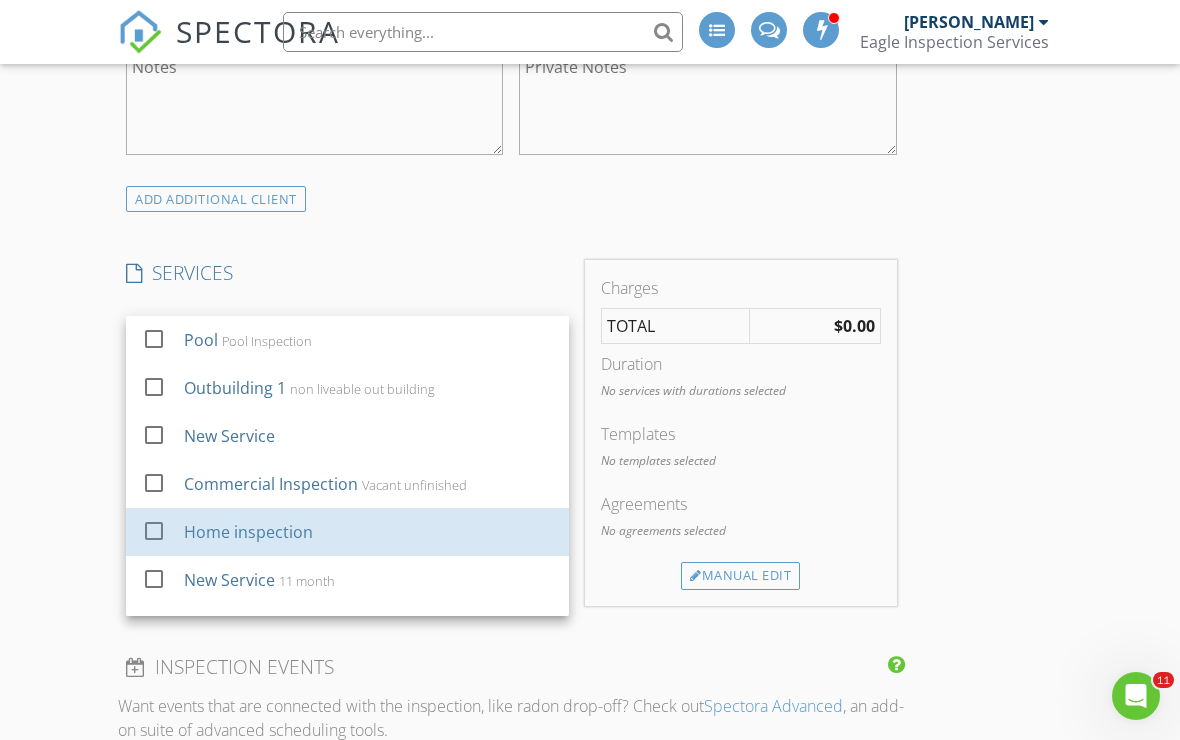 click on "Home inspection" at bounding box center [368, 532] 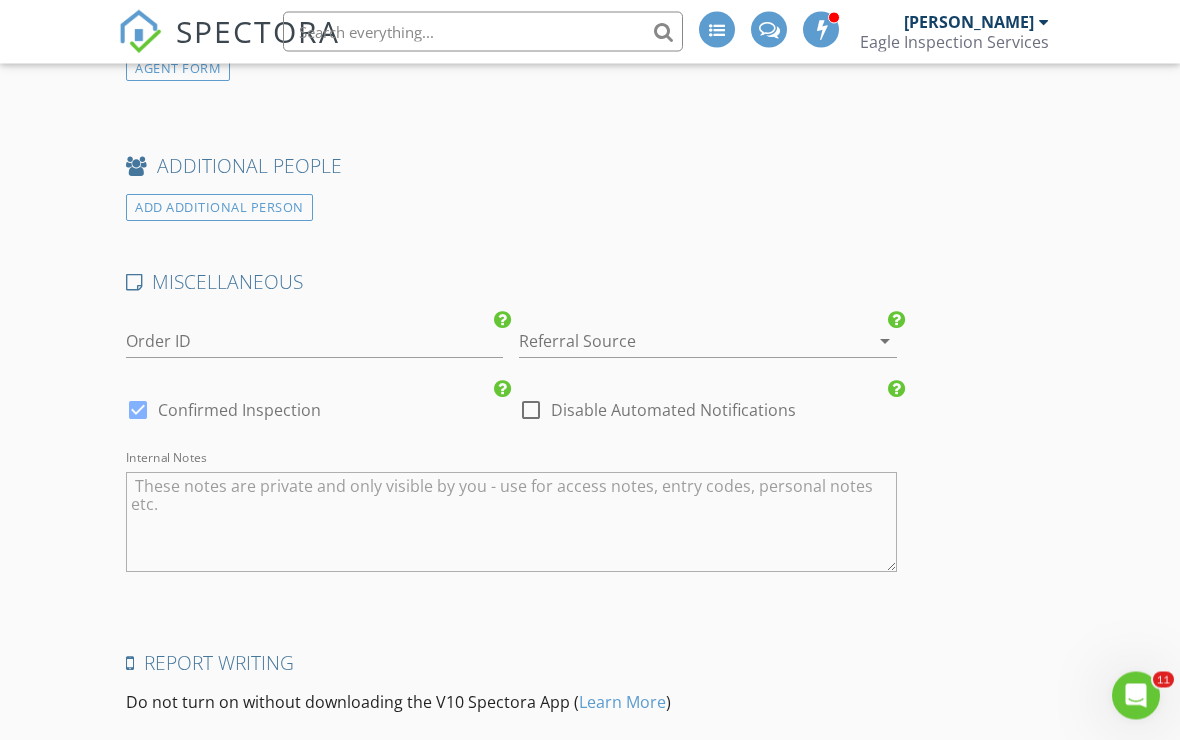 scroll, scrollTop: 3085, scrollLeft: 0, axis: vertical 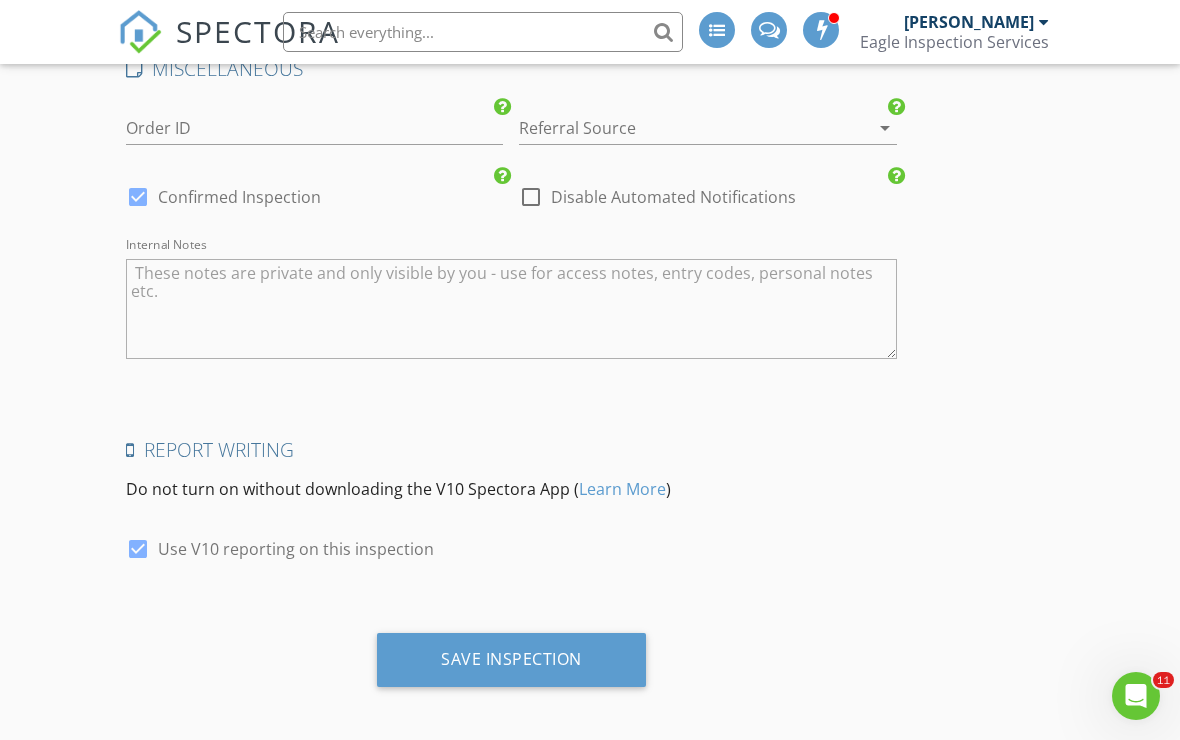 click on "Save Inspection" at bounding box center [511, 660] 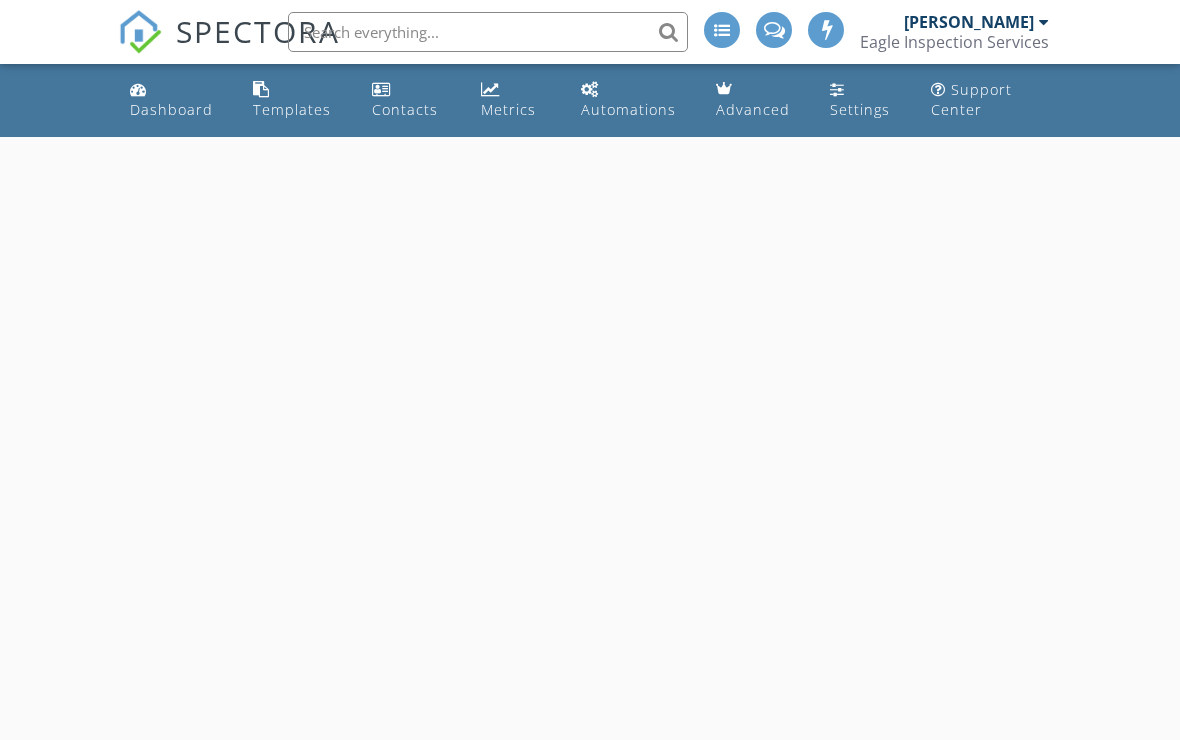 scroll, scrollTop: 0, scrollLeft: 0, axis: both 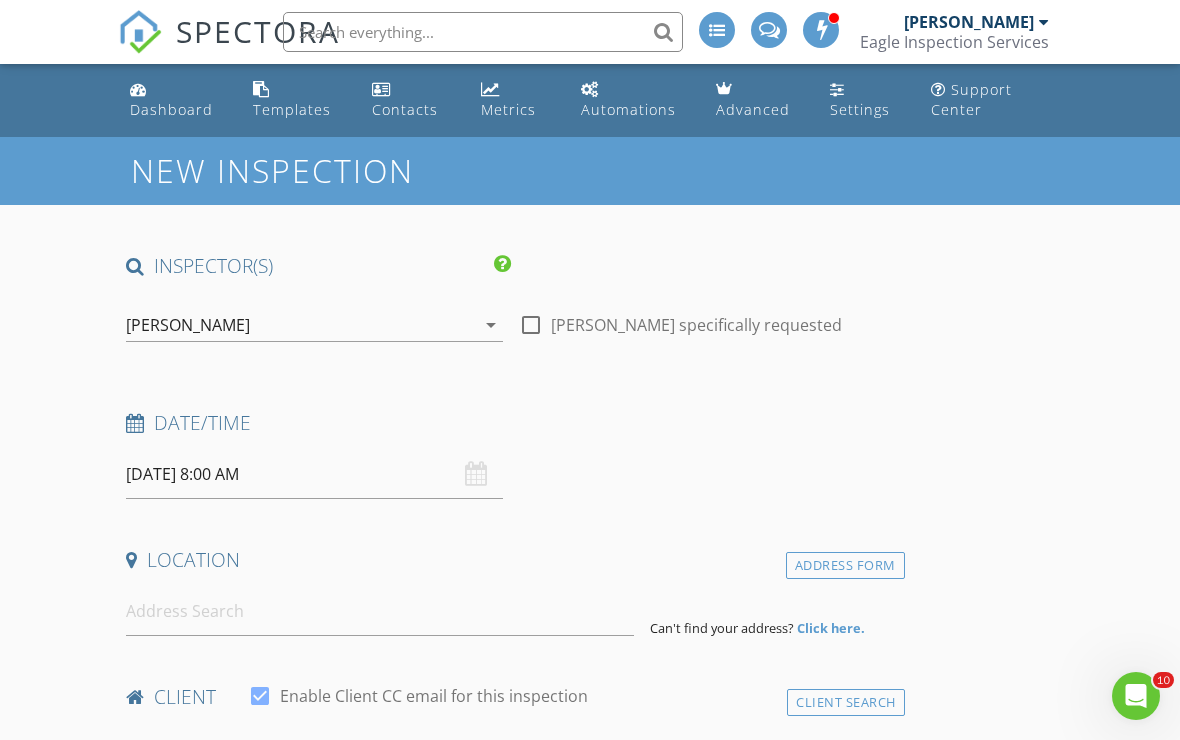 click on "Dashboard
Templates
Contacts
Metrics
Automations
Advanced
Settings
Support Center" at bounding box center (590, 100) 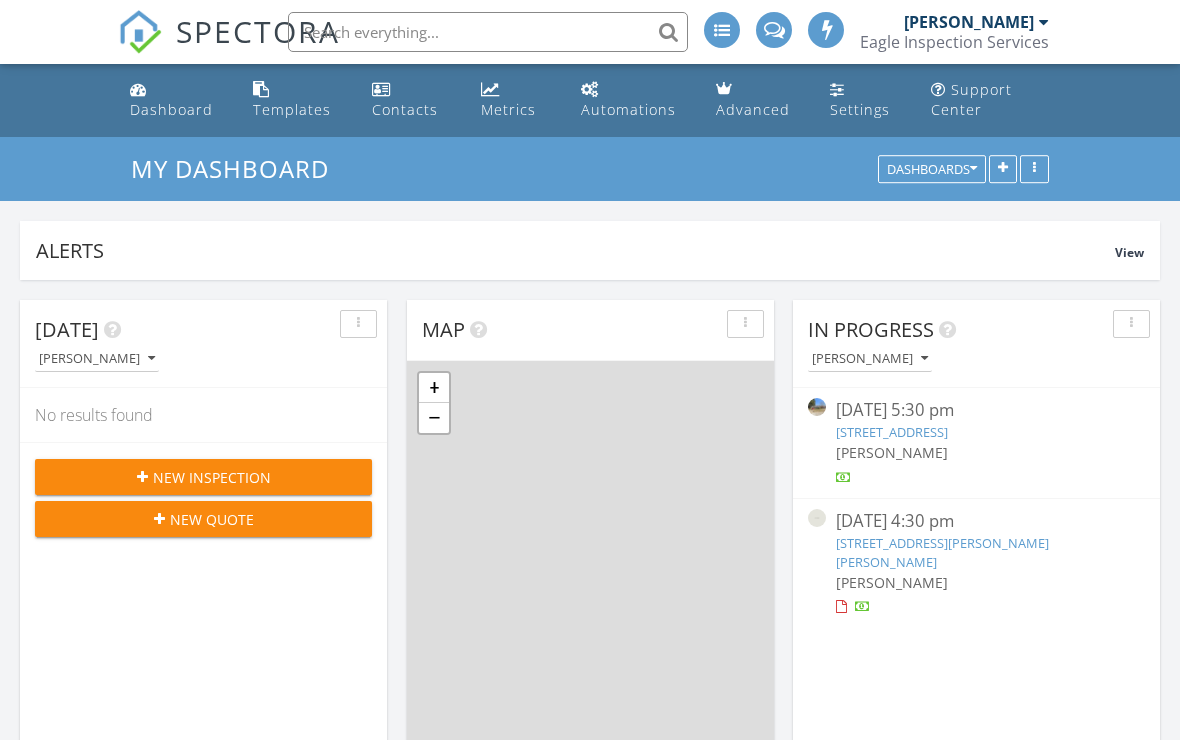 scroll, scrollTop: 266, scrollLeft: 0, axis: vertical 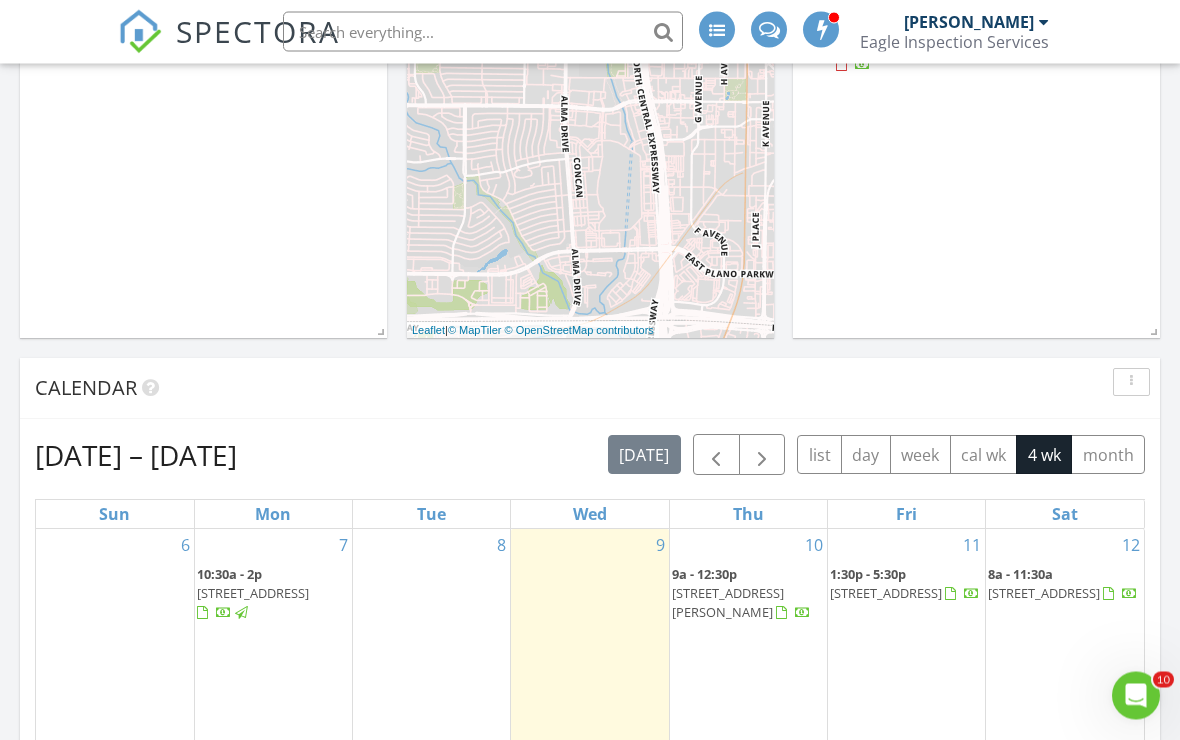 click at bounding box center (716, 456) 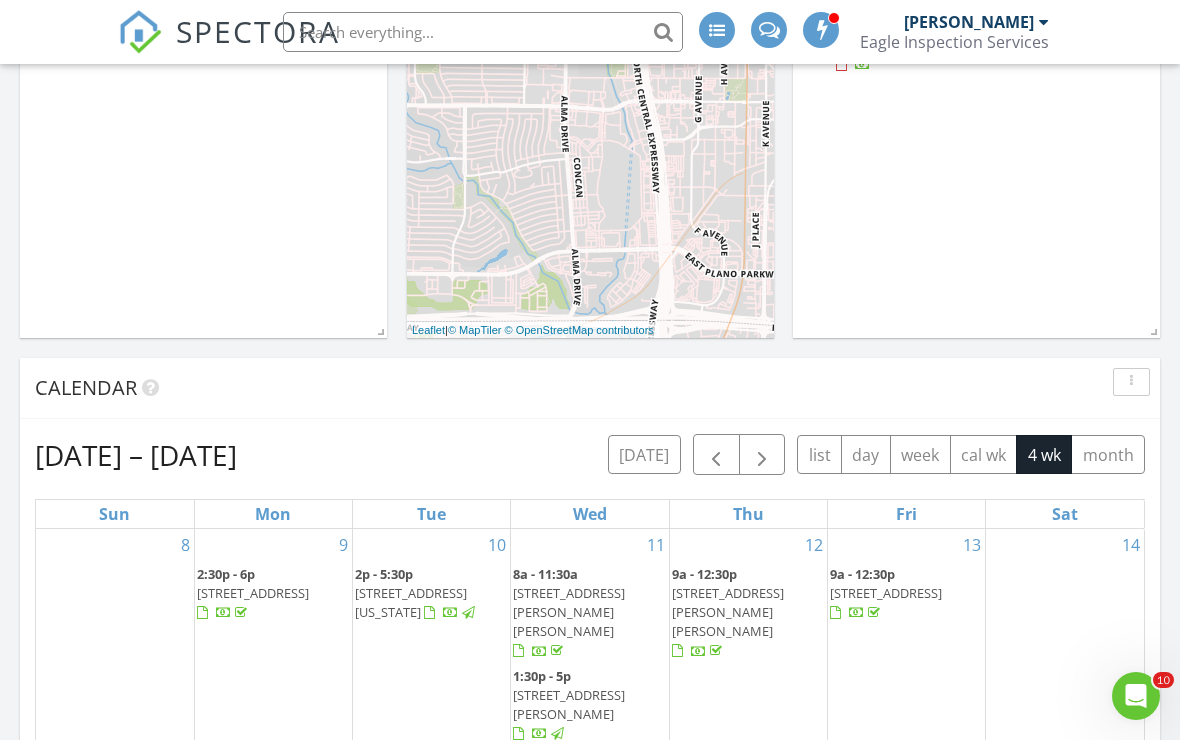 click at bounding box center (716, 454) 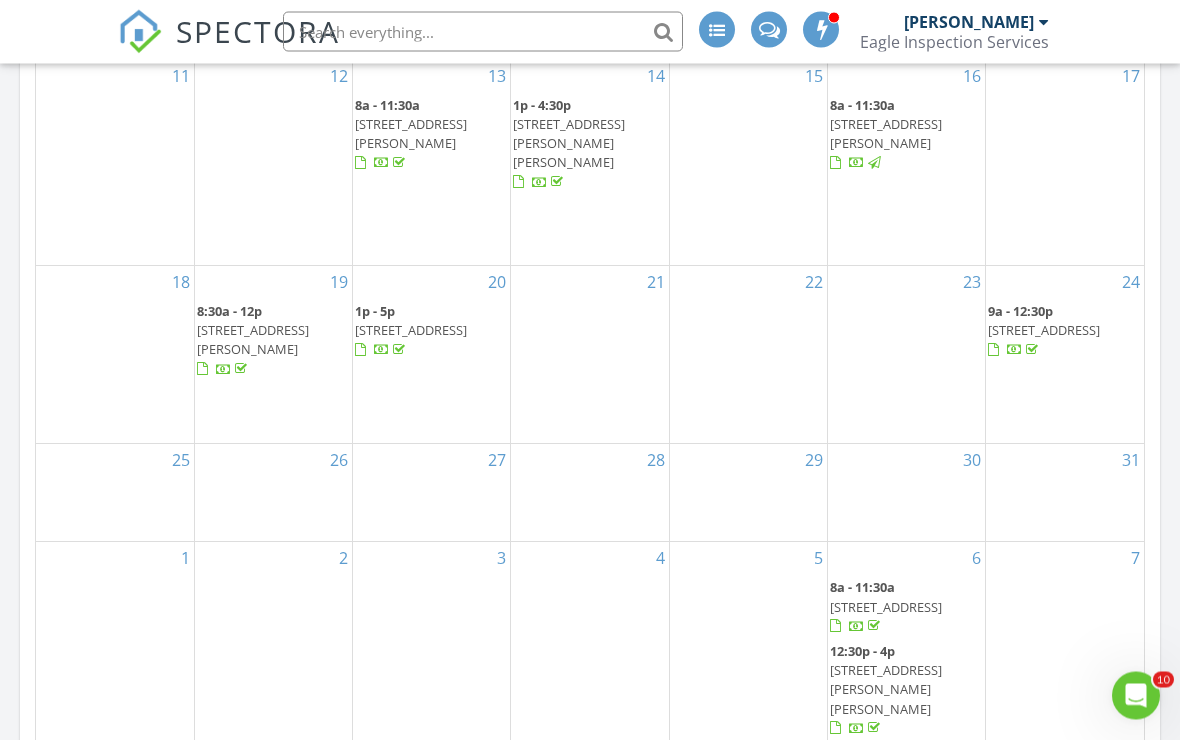 scroll, scrollTop: 1011, scrollLeft: 0, axis: vertical 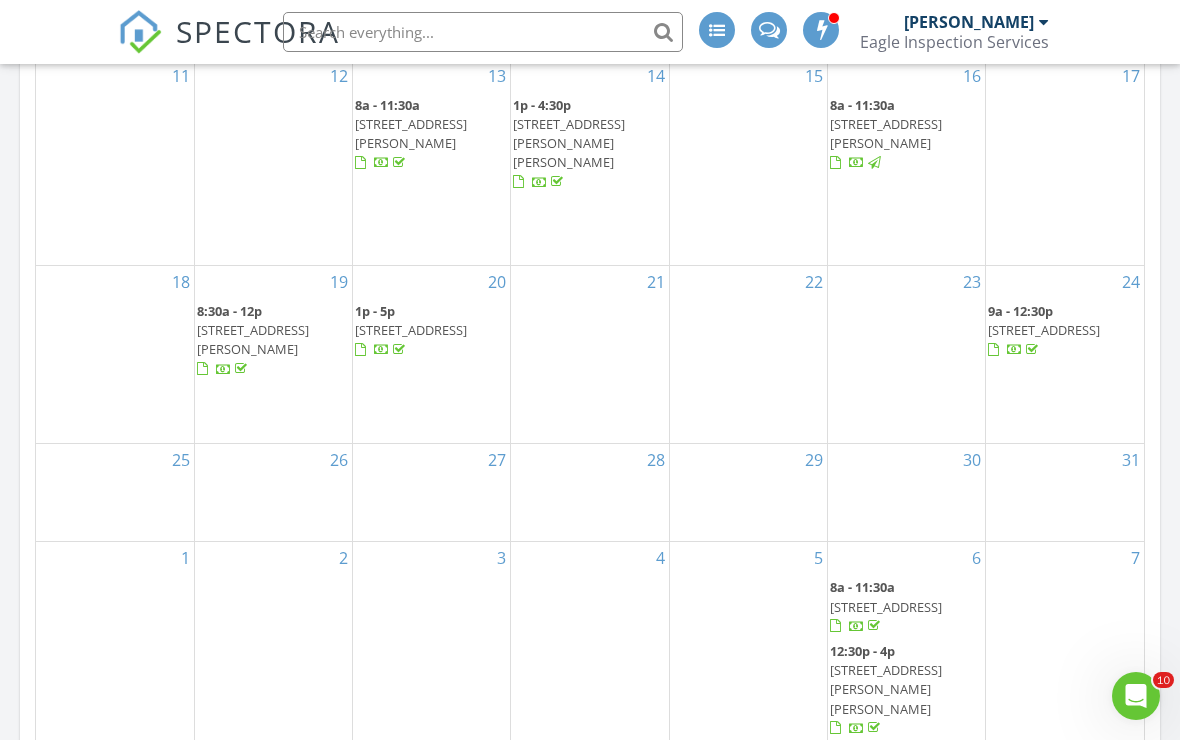 click on "22" at bounding box center (748, 354) 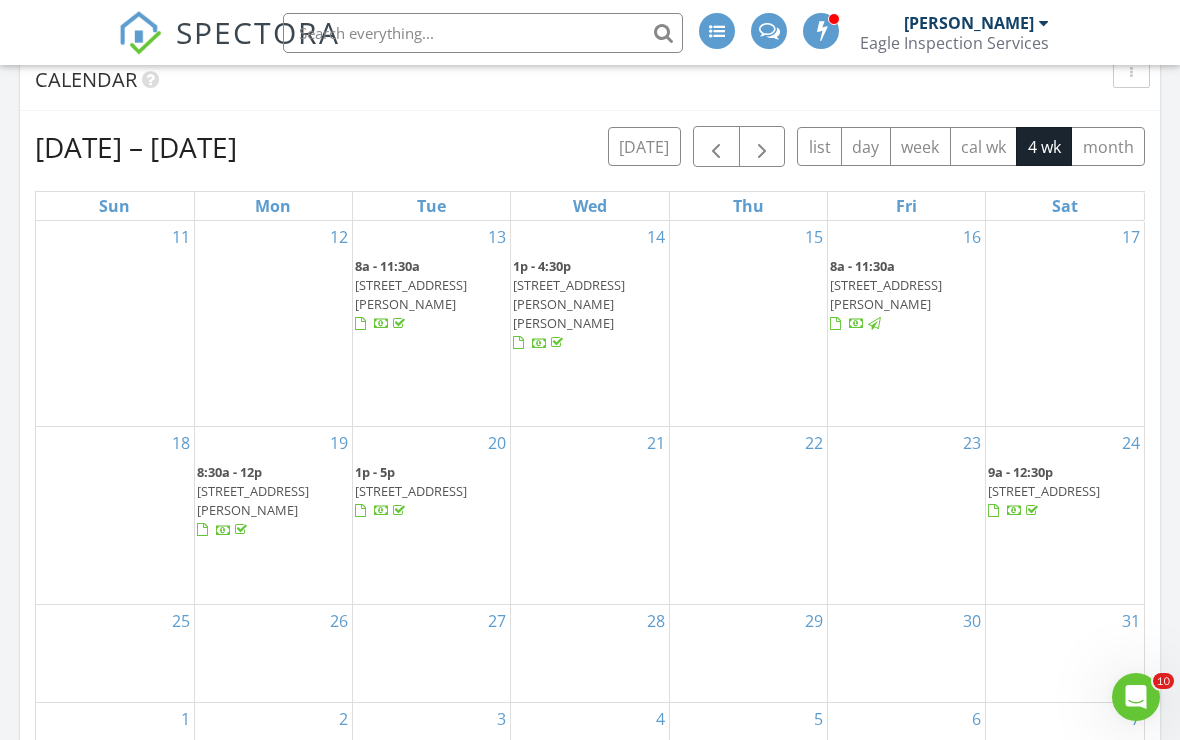 click at bounding box center (762, 146) 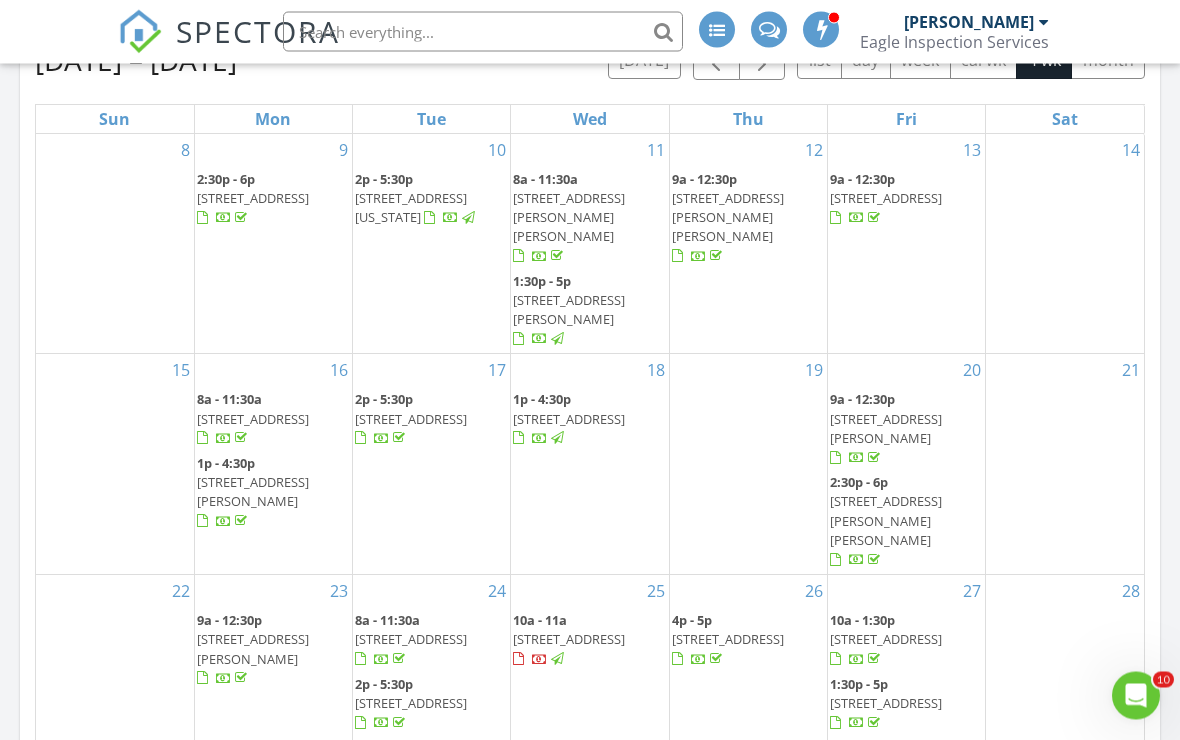 scroll, scrollTop: 933, scrollLeft: 0, axis: vertical 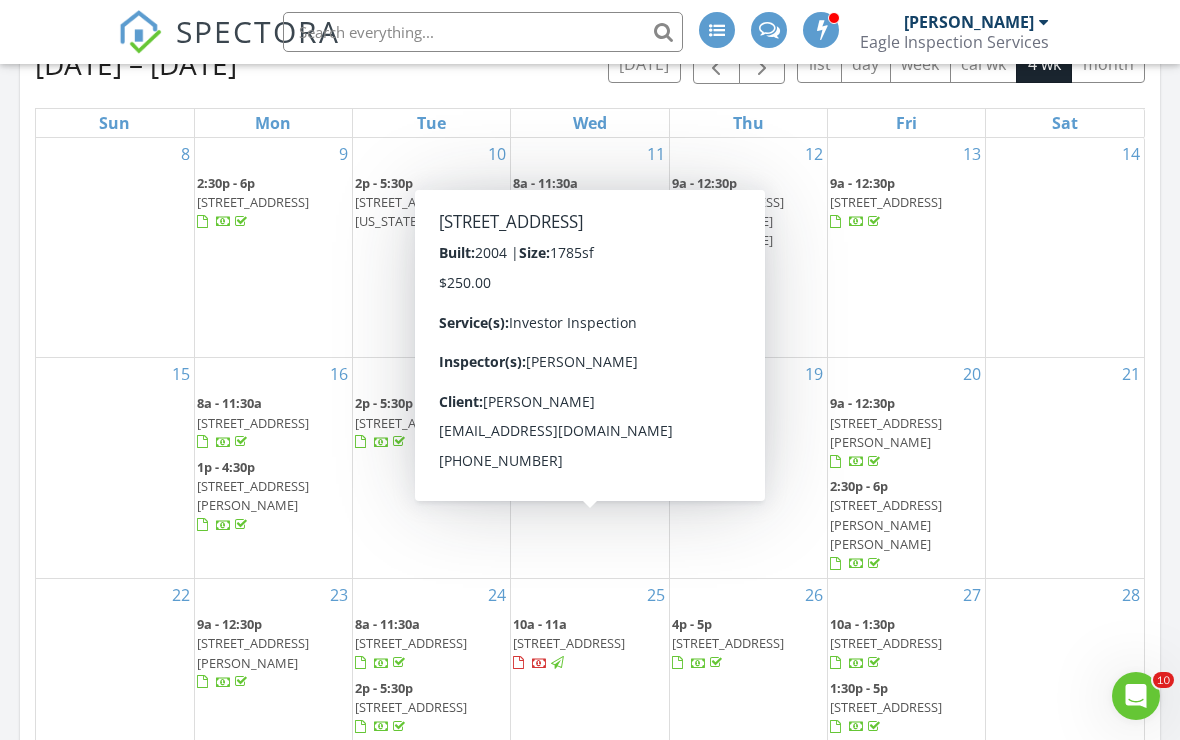 click on "7443 Glasshouse Walk, Frisco 75034" at bounding box center (569, 643) 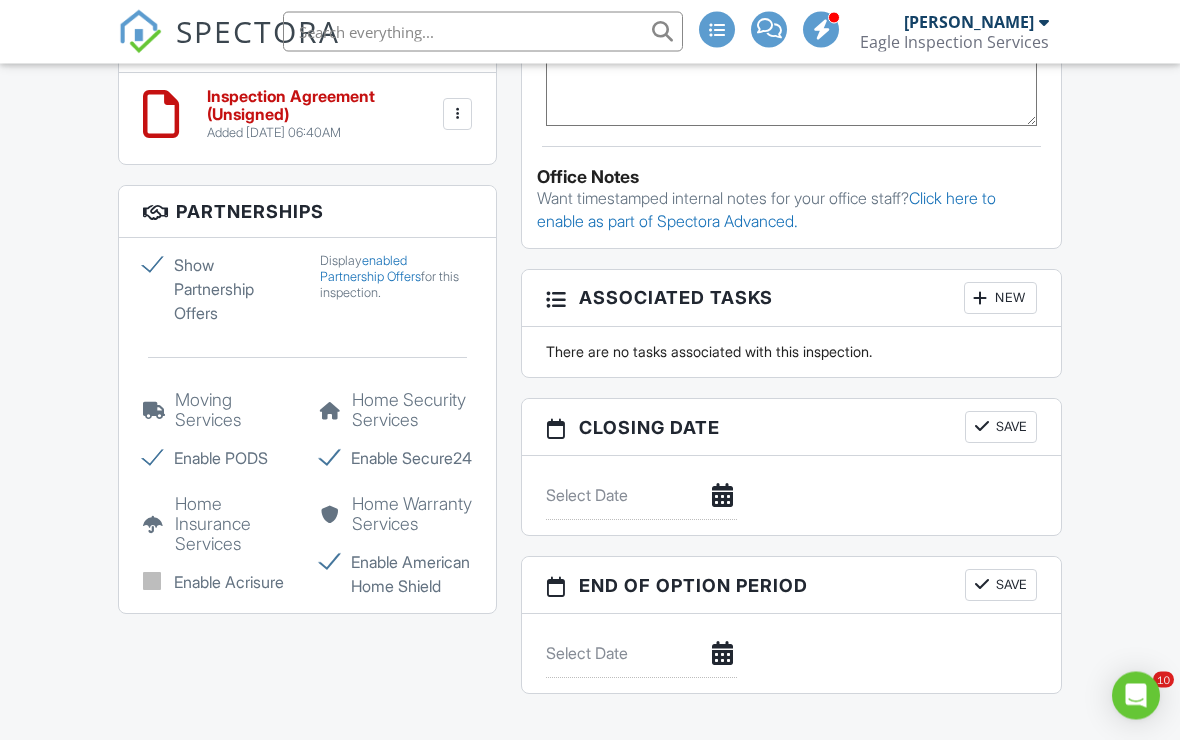 scroll, scrollTop: 1746, scrollLeft: 0, axis: vertical 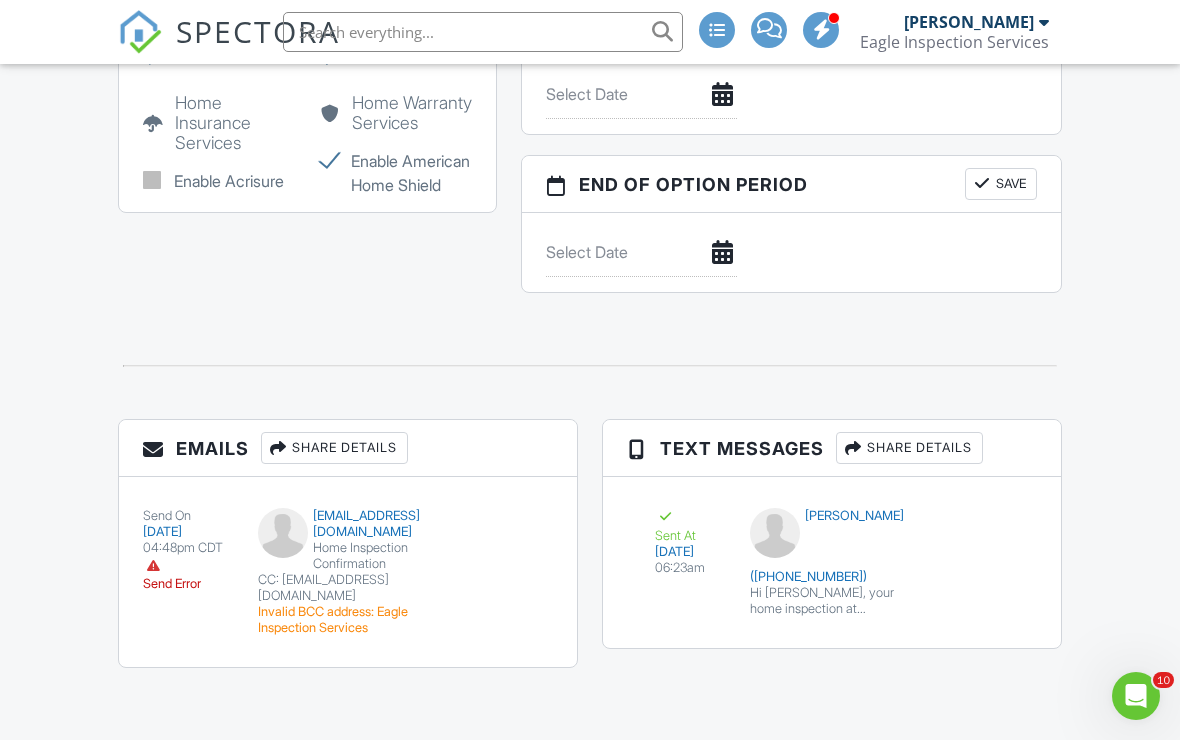 click at bounding box center [514, 529] 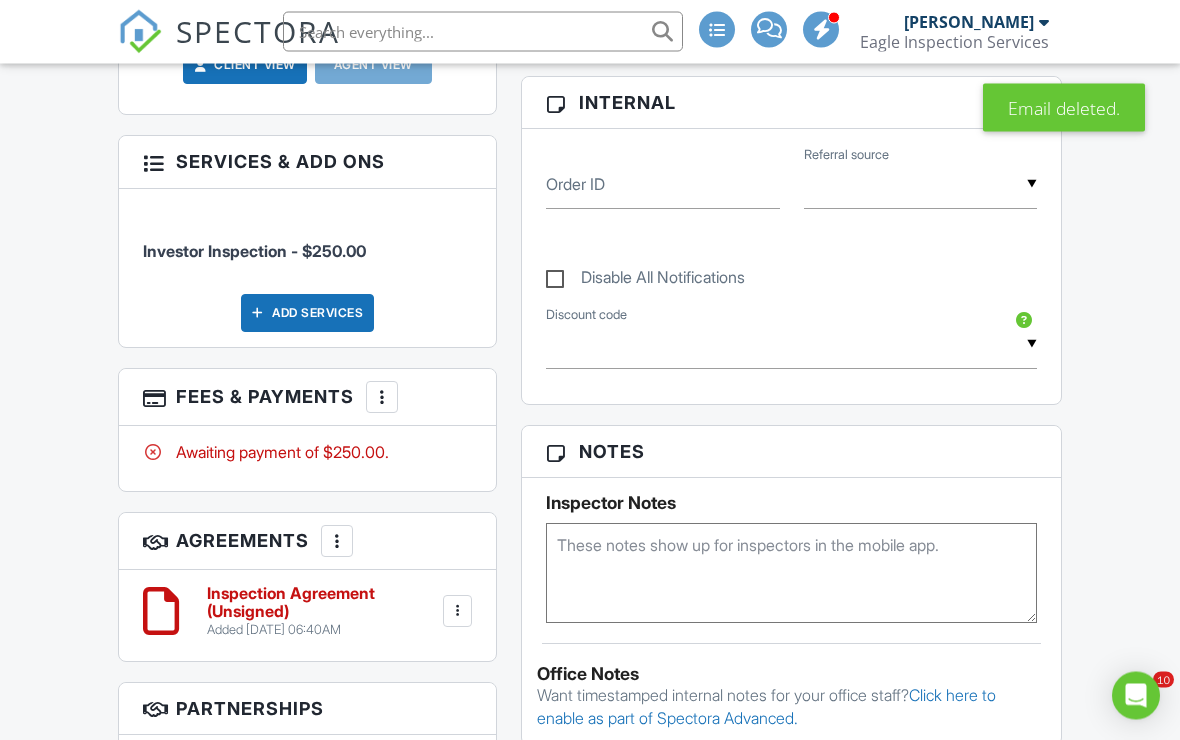 scroll, scrollTop: 1179, scrollLeft: 0, axis: vertical 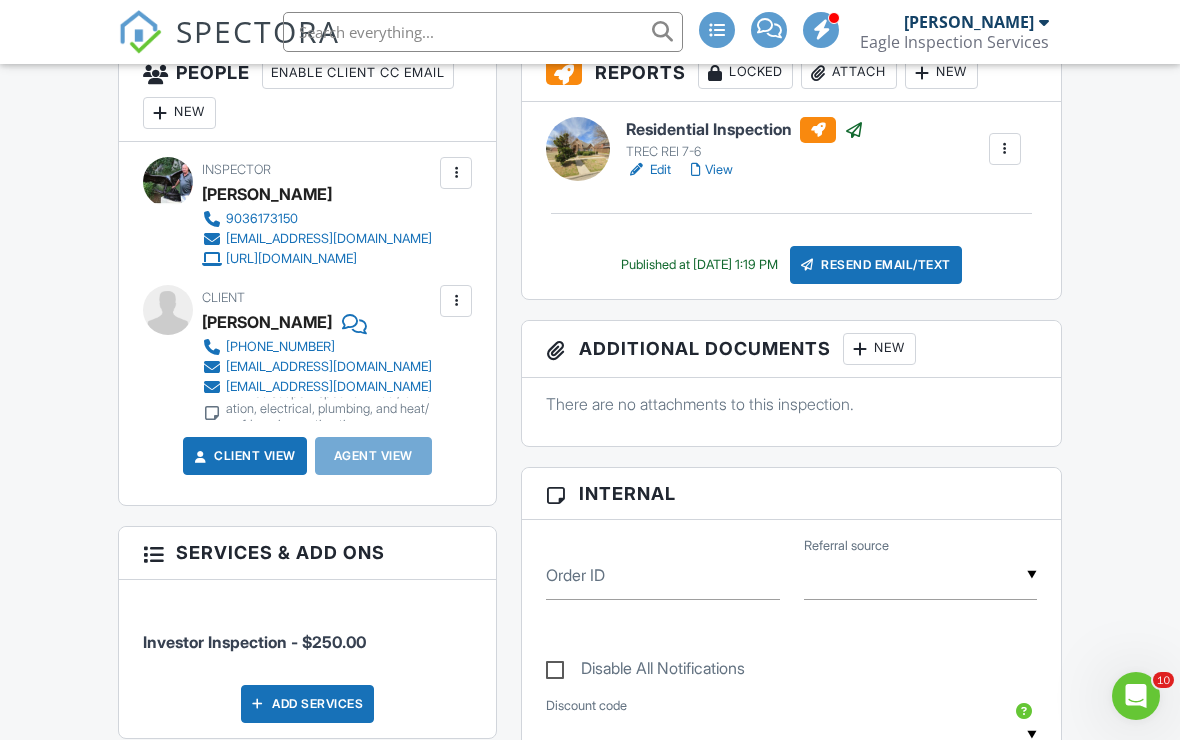 click at bounding box center (456, 301) 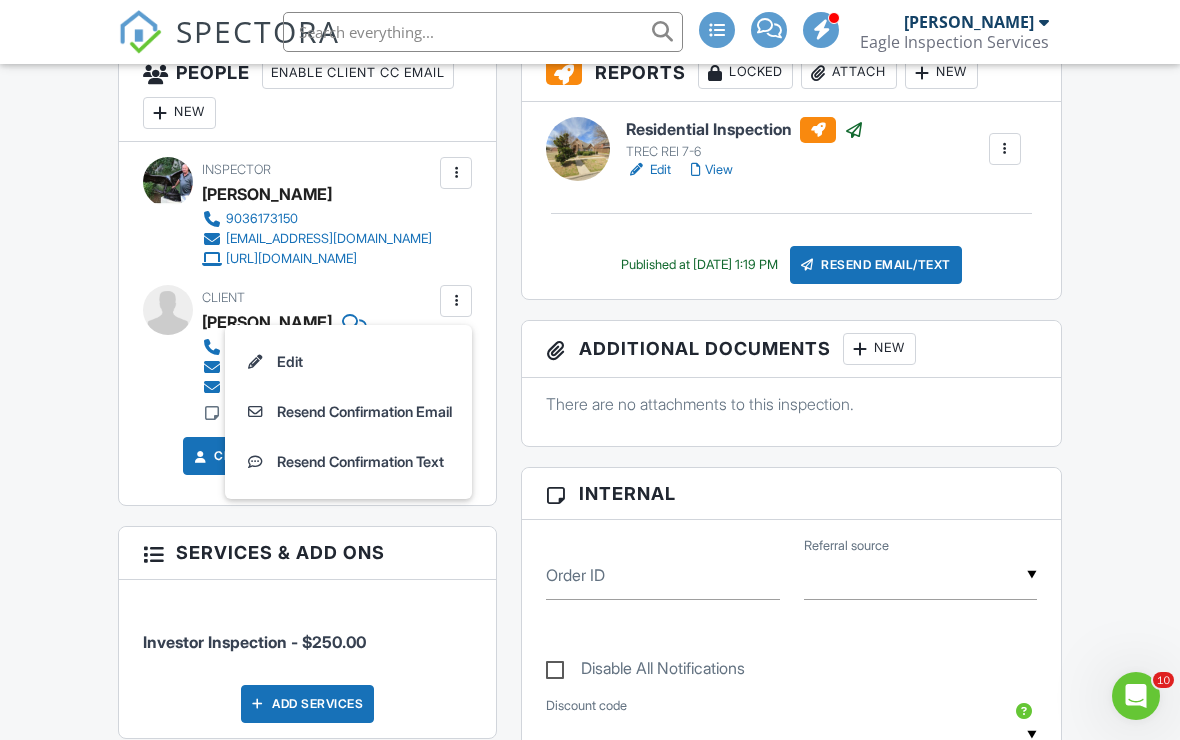 click on "Resend Confirmation Email" at bounding box center [348, 412] 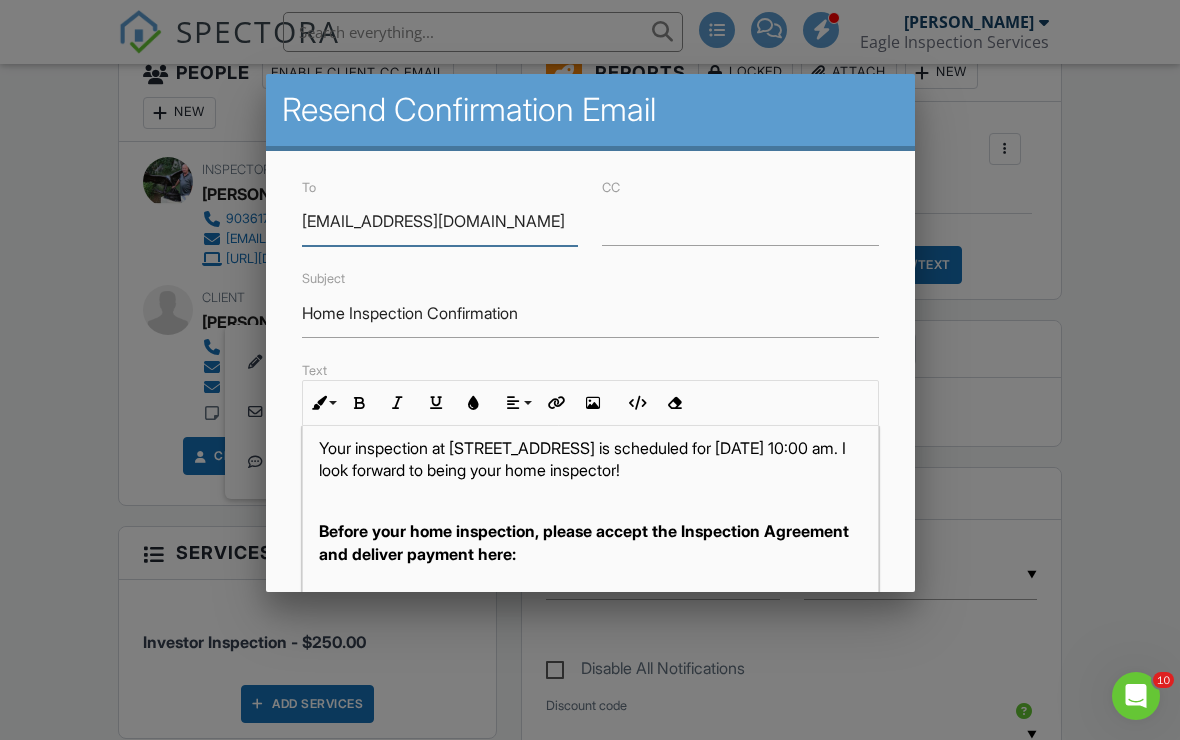scroll, scrollTop: 89, scrollLeft: 0, axis: vertical 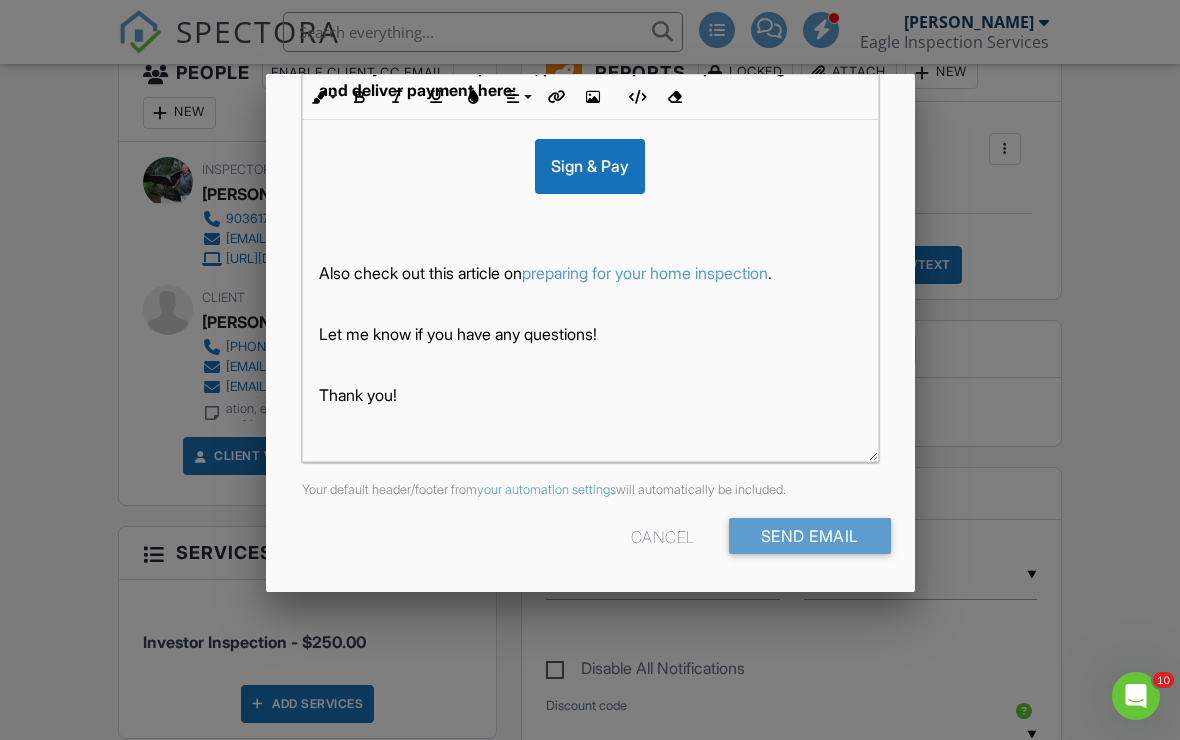 click on "Send Email" at bounding box center (810, 536) 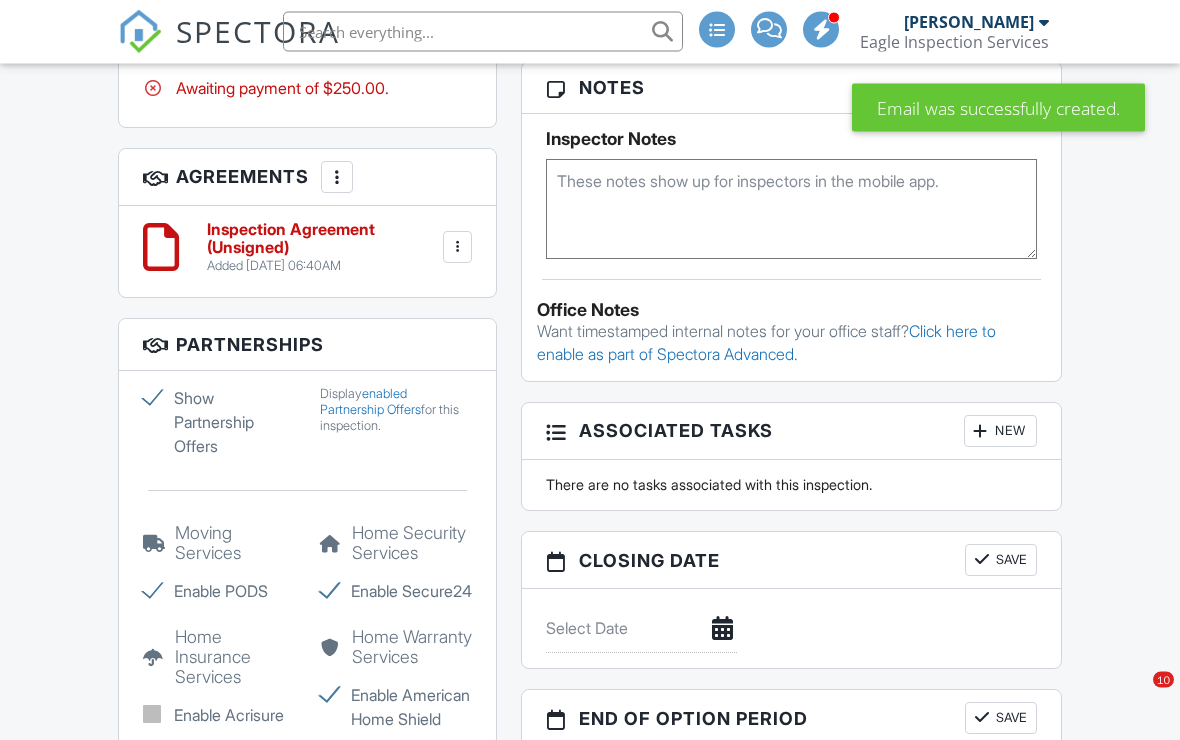 scroll, scrollTop: 1499, scrollLeft: 0, axis: vertical 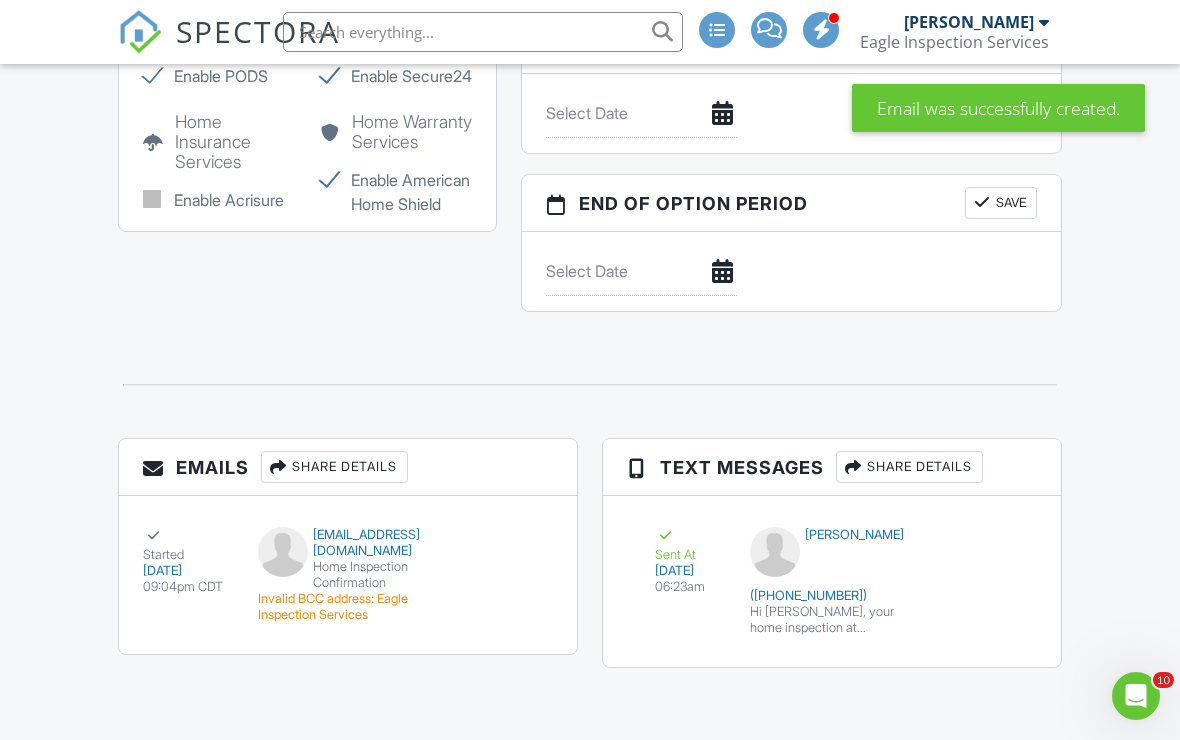 click on "Dashboard
Templates
Contacts
Metrics
Automations
Advanced
Settings
Support Center
Inspection Details
Client View
More
Property Details
Reschedule
Reorder / Copy
Share
Cancel
[GEOGRAPHIC_DATA]
Print Order
Convert to V9
Enable Pass on CC Fees
View Change Log
[DATE] 10:00 am
- 11:00 am
[STREET_ADDRESS]
[GEOGRAPHIC_DATA], TX 75034
Built
2004
1785
sq. ft.
slab
3
bedrooms
2.0
bathrooms
+ − Leaflet  |  © MapTiler   © OpenStreetMap contributors
All emails and texts are disabled for this inspection!
Turn on emails and texts
Turn on and Requeue Notifications
Reports
Locked
Attach
New
Residential Inspection
TREC REI 7-6" at bounding box center [590, -515] 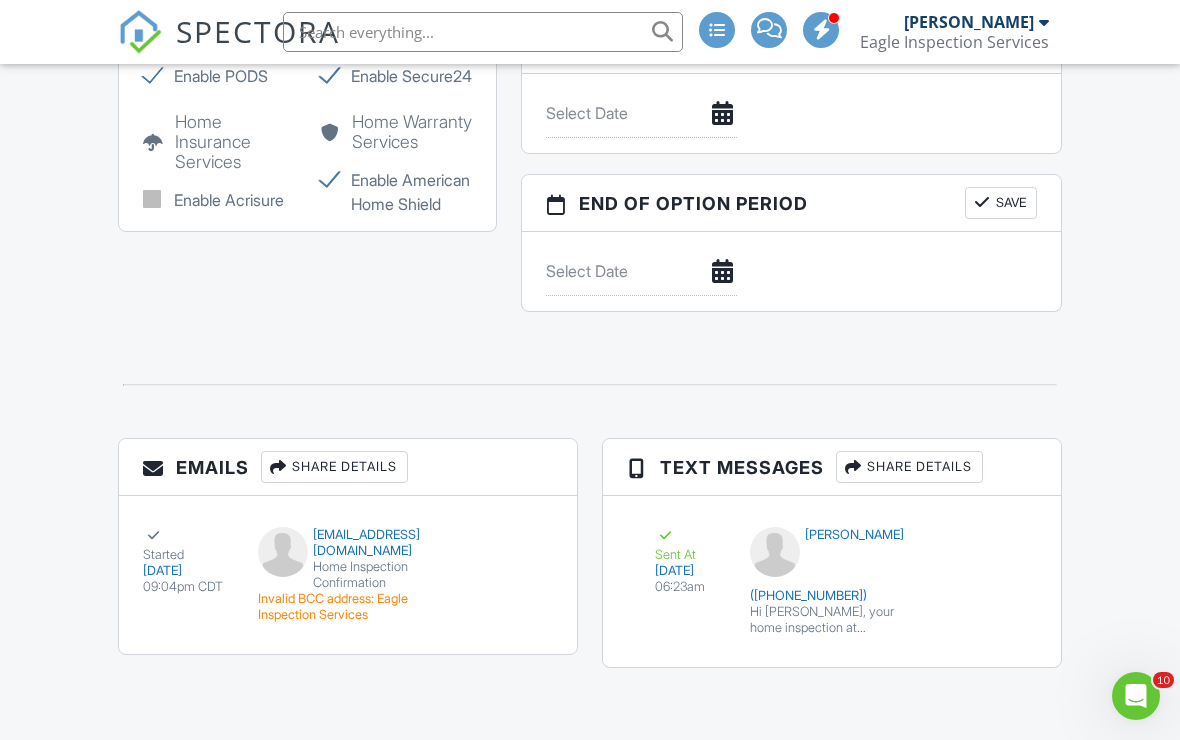 click on "Resend" at bounding box center [985, 548] 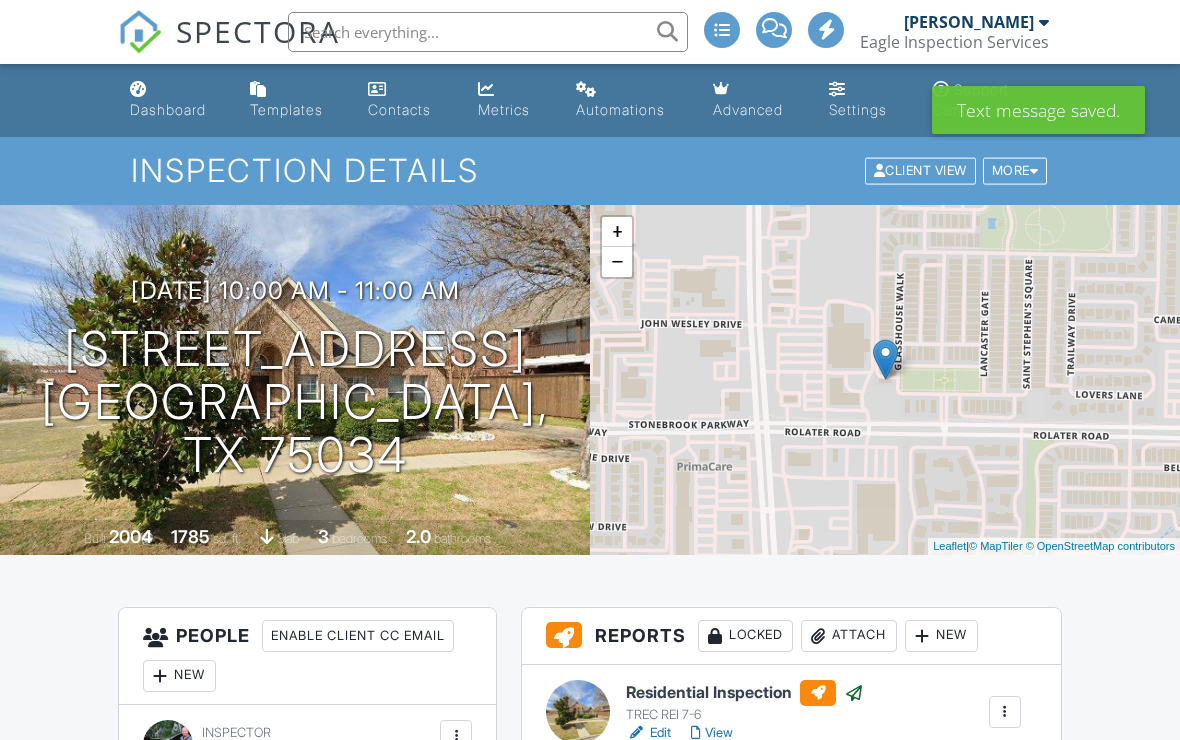 scroll, scrollTop: 0, scrollLeft: 0, axis: both 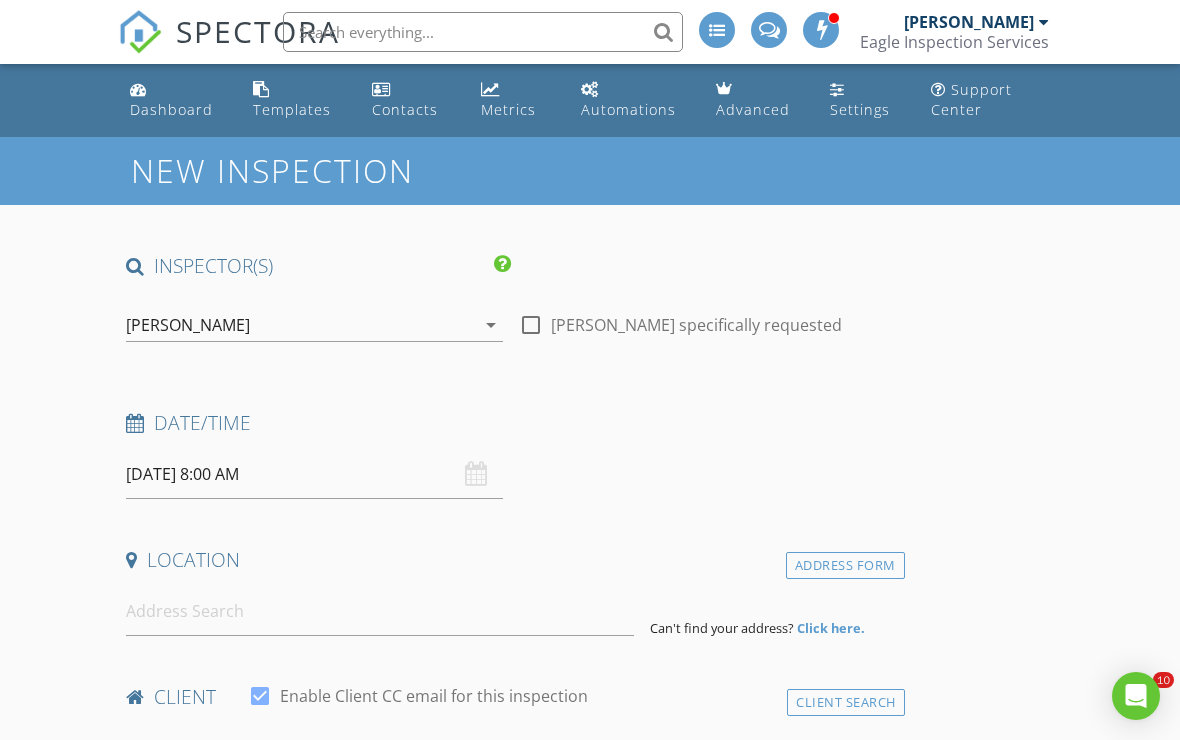 click on "Dashboard" at bounding box center (171, 109) 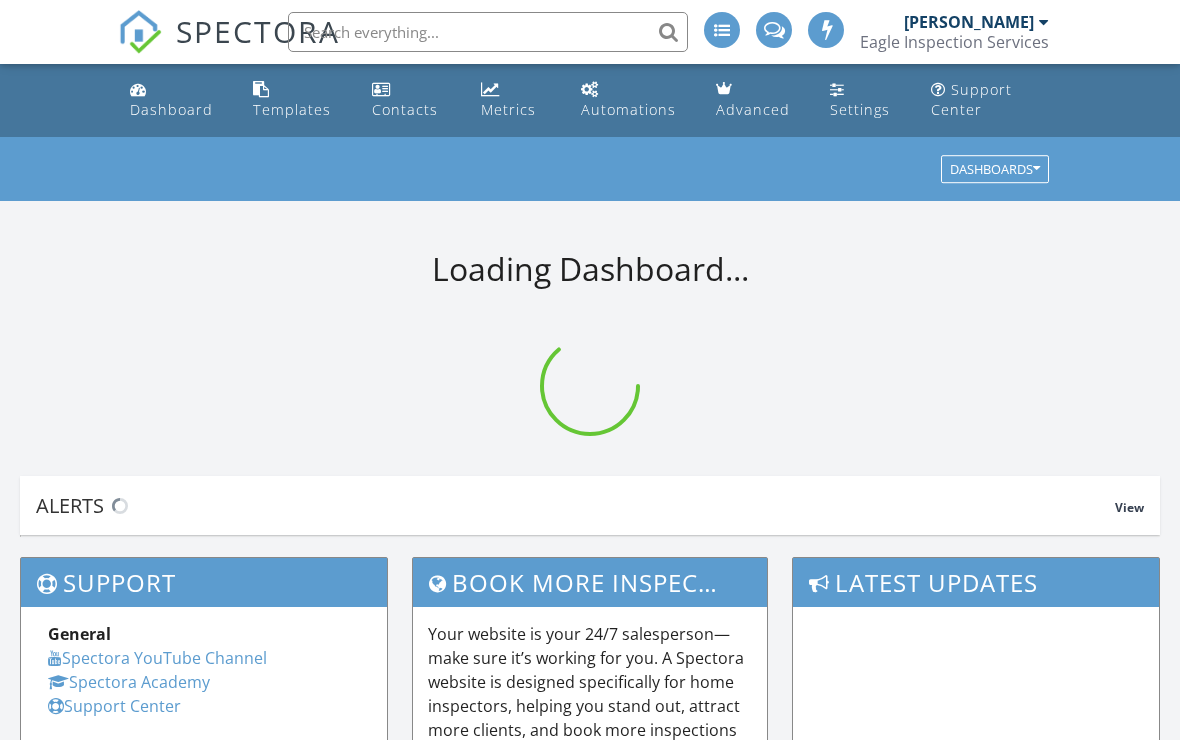 scroll, scrollTop: 0, scrollLeft: 0, axis: both 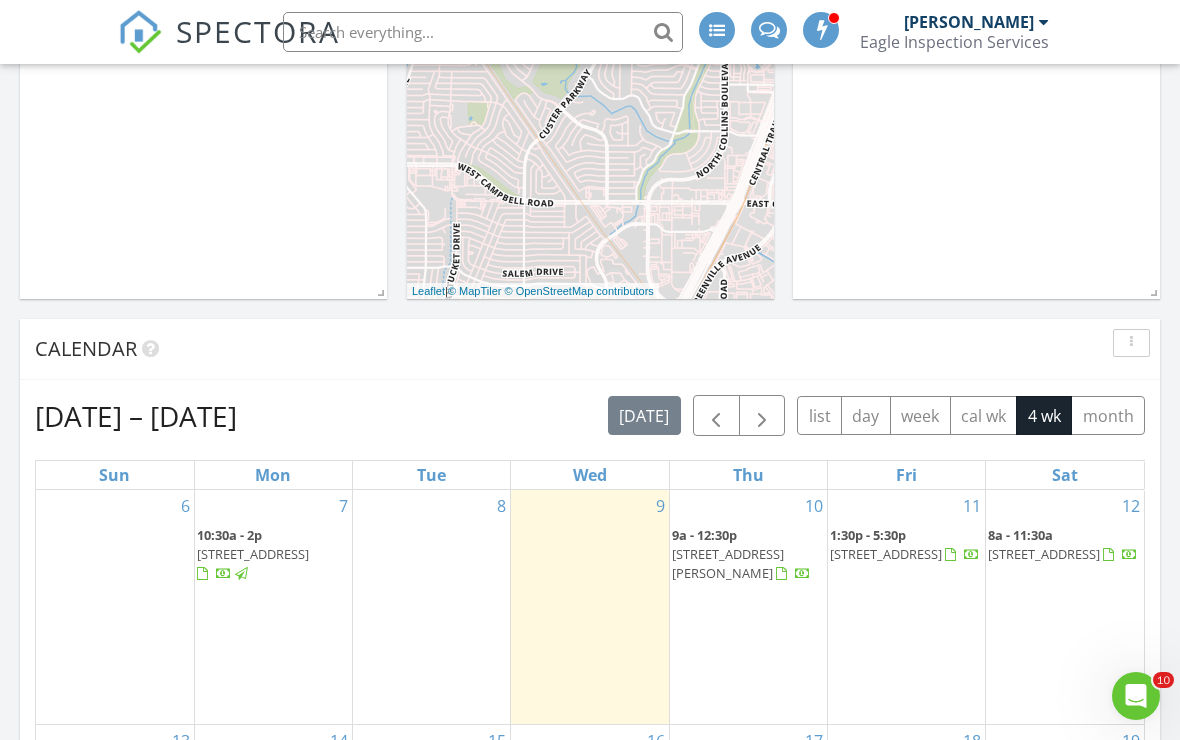 click at bounding box center (716, 416) 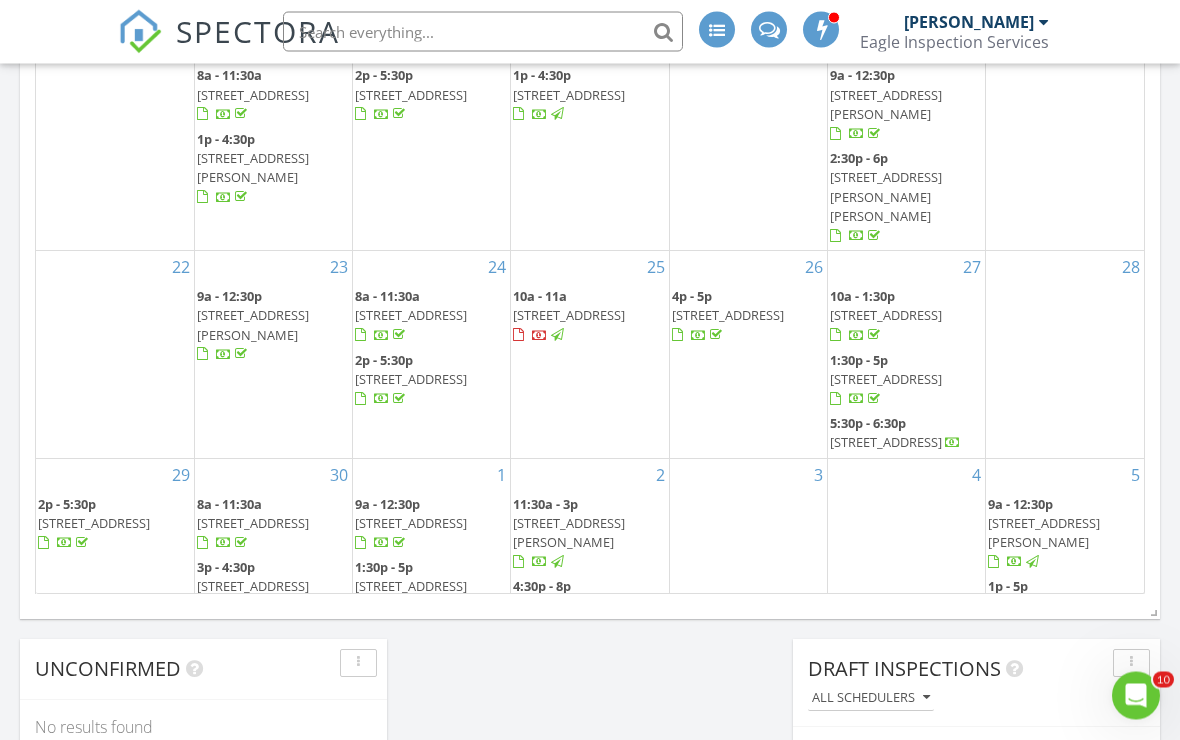 scroll, scrollTop: 1261, scrollLeft: 0, axis: vertical 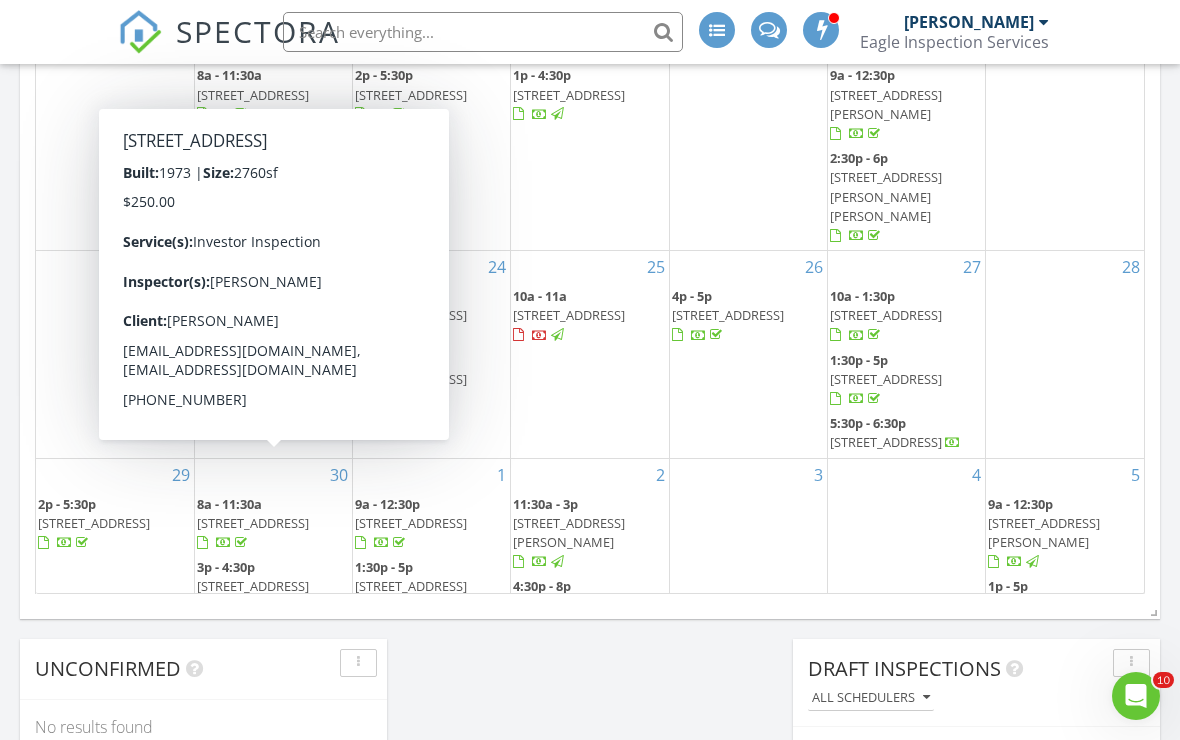 click on "9648 Fallbrook Dr, Dallas 75243" at bounding box center (253, 586) 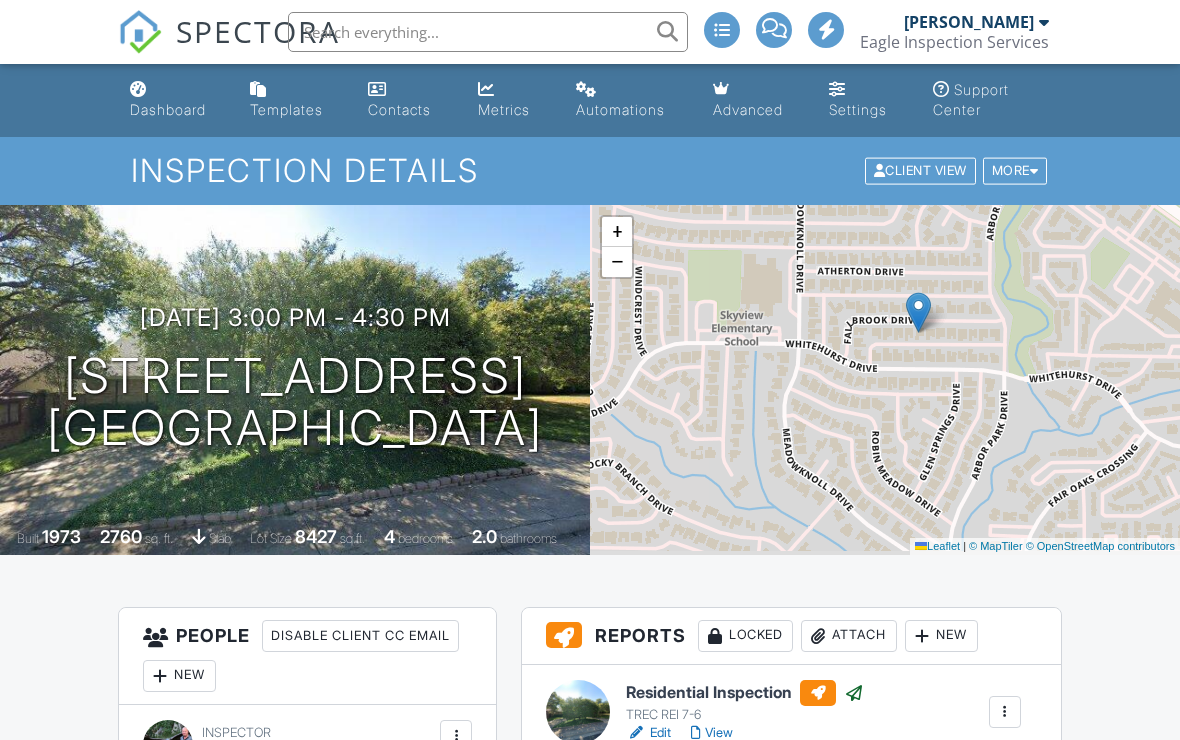 scroll, scrollTop: 0, scrollLeft: 0, axis: both 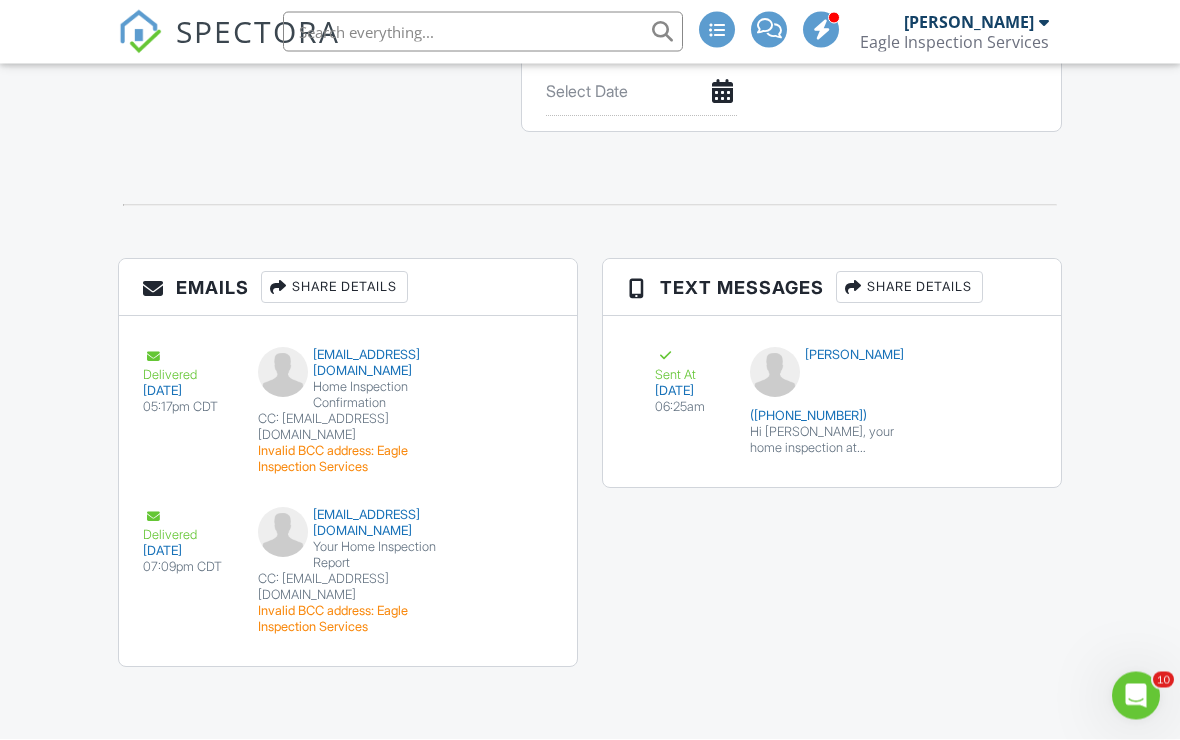 click on "Share Details" at bounding box center (909, 288) 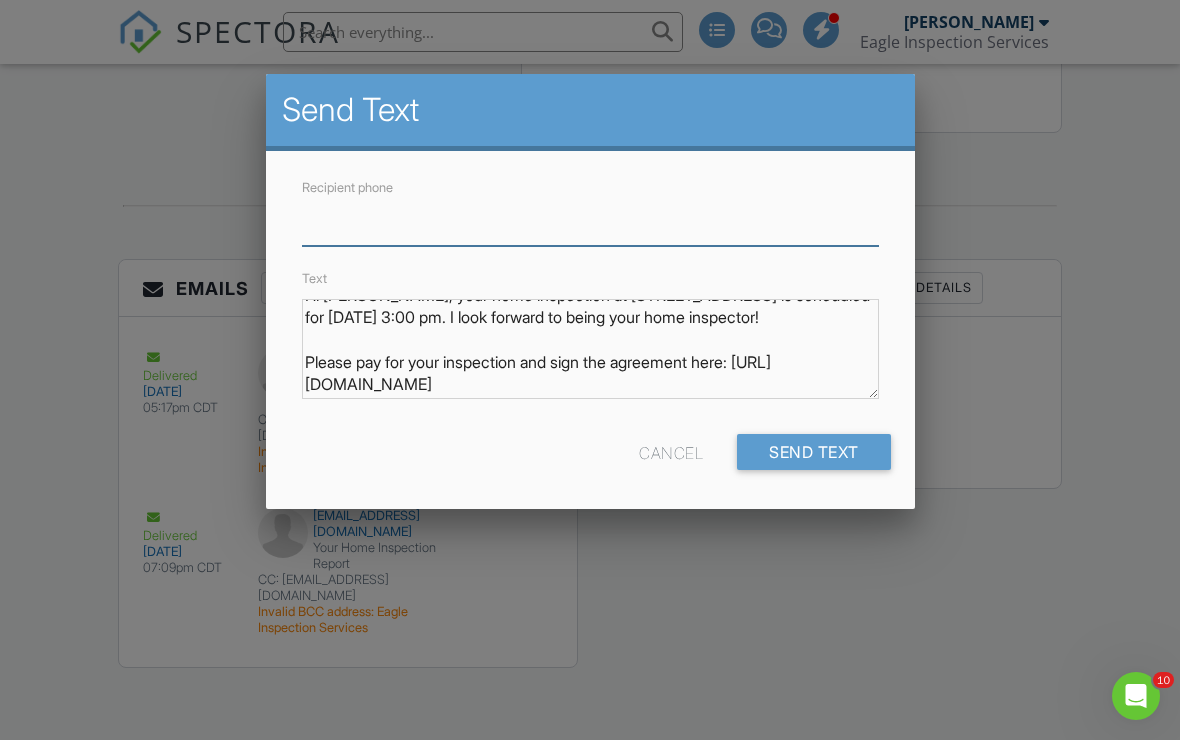 scroll, scrollTop: 38, scrollLeft: 0, axis: vertical 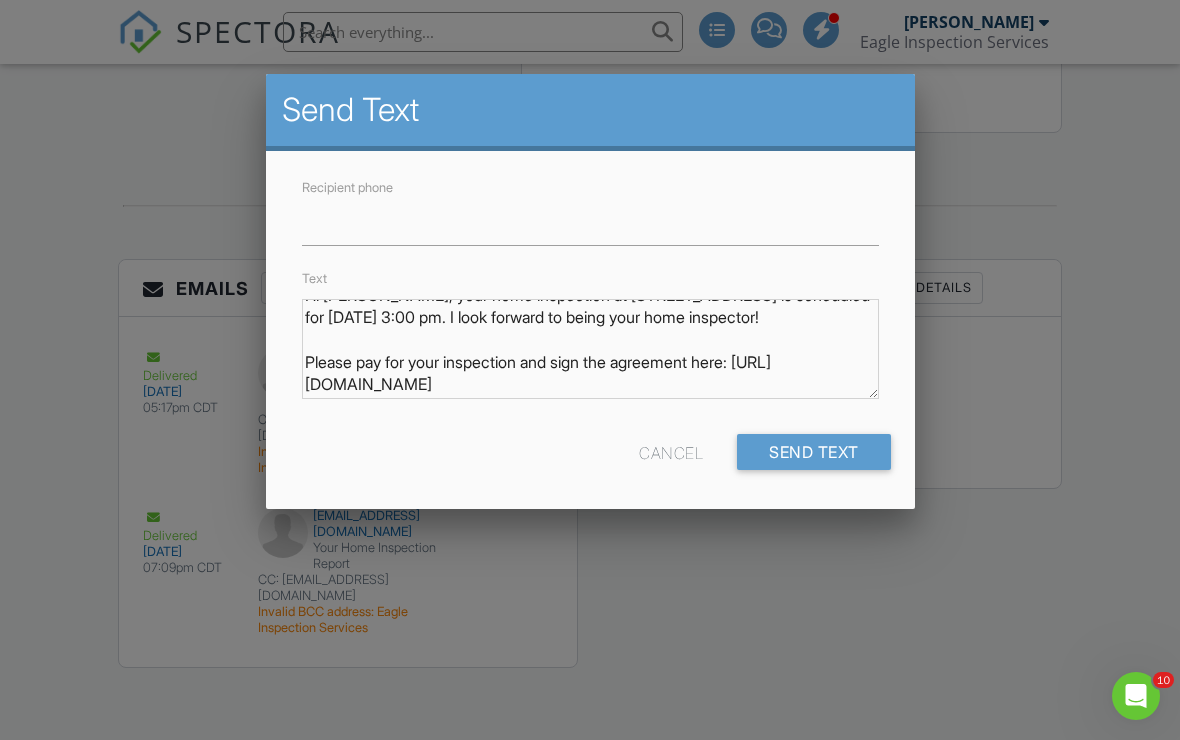 click at bounding box center [590, 362] 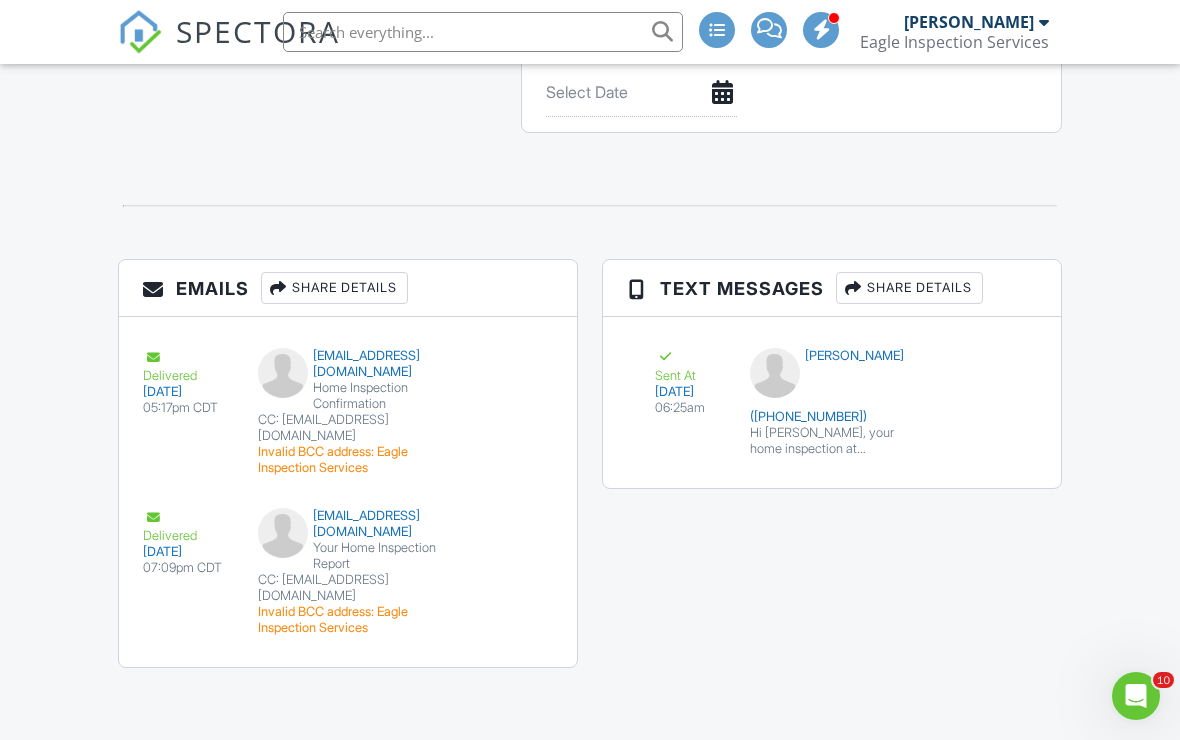 click on "Resend" at bounding box center [985, 369] 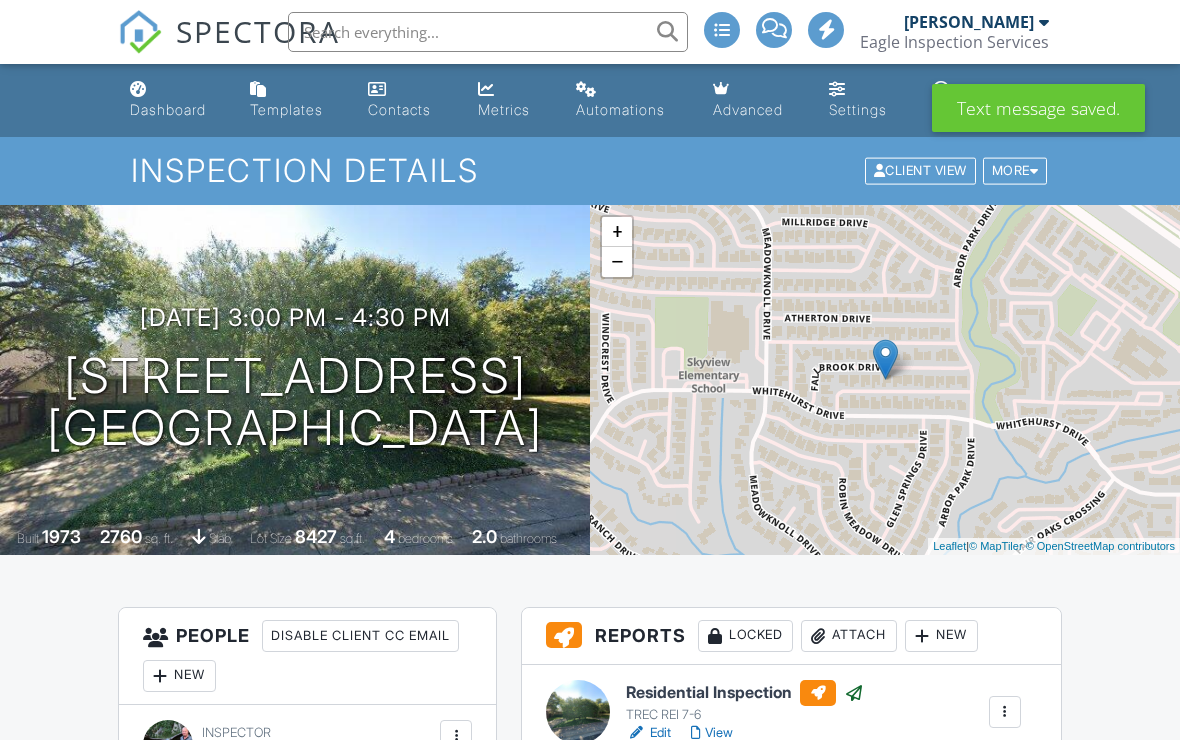 scroll, scrollTop: 0, scrollLeft: 0, axis: both 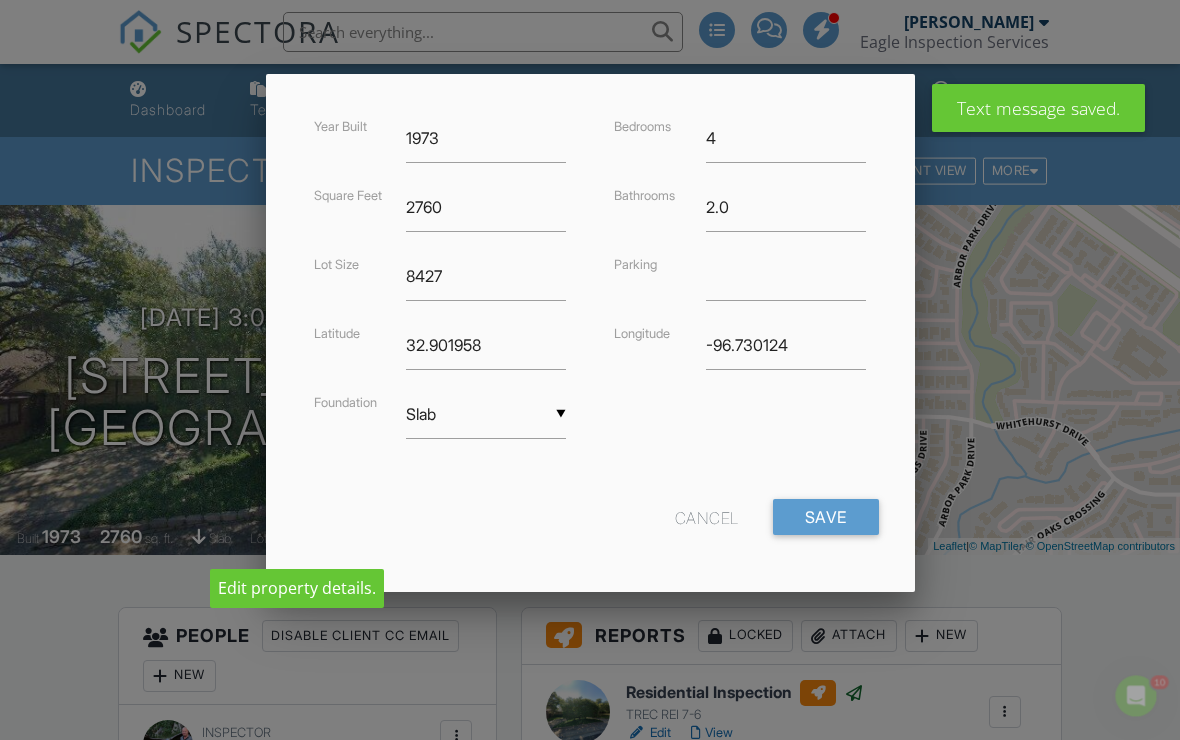 click on "Save" at bounding box center (826, 517) 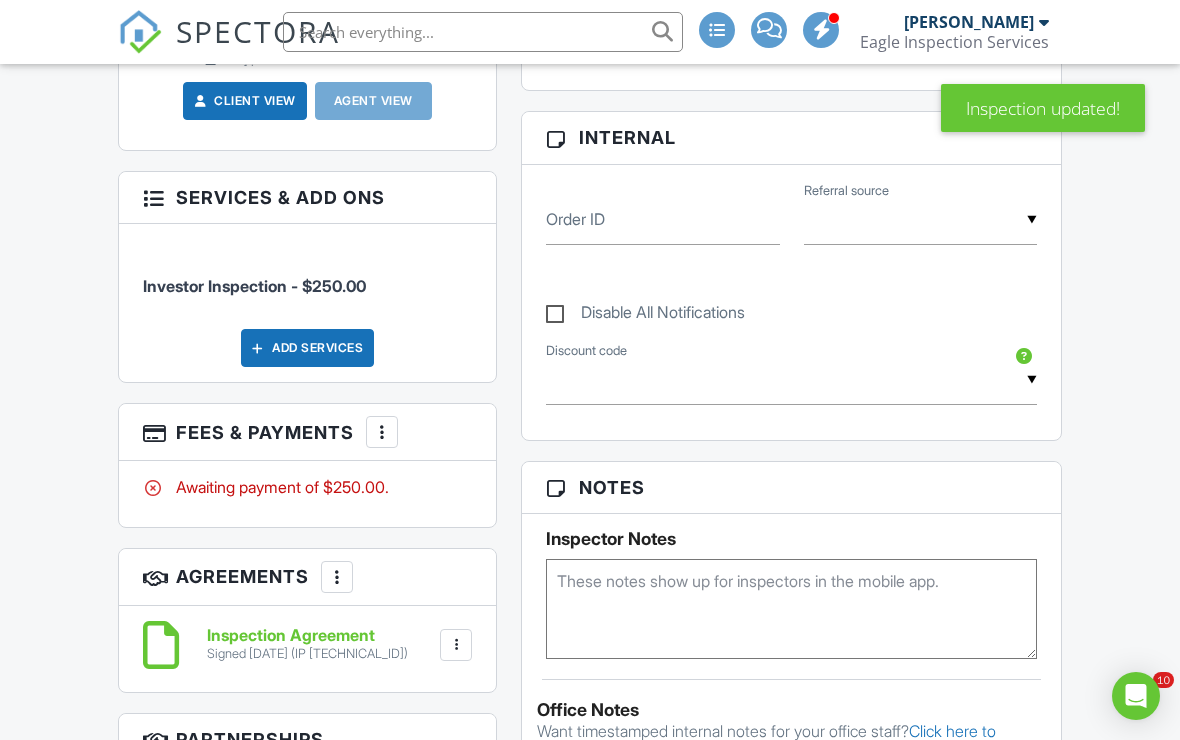 scroll, scrollTop: 1696, scrollLeft: 0, axis: vertical 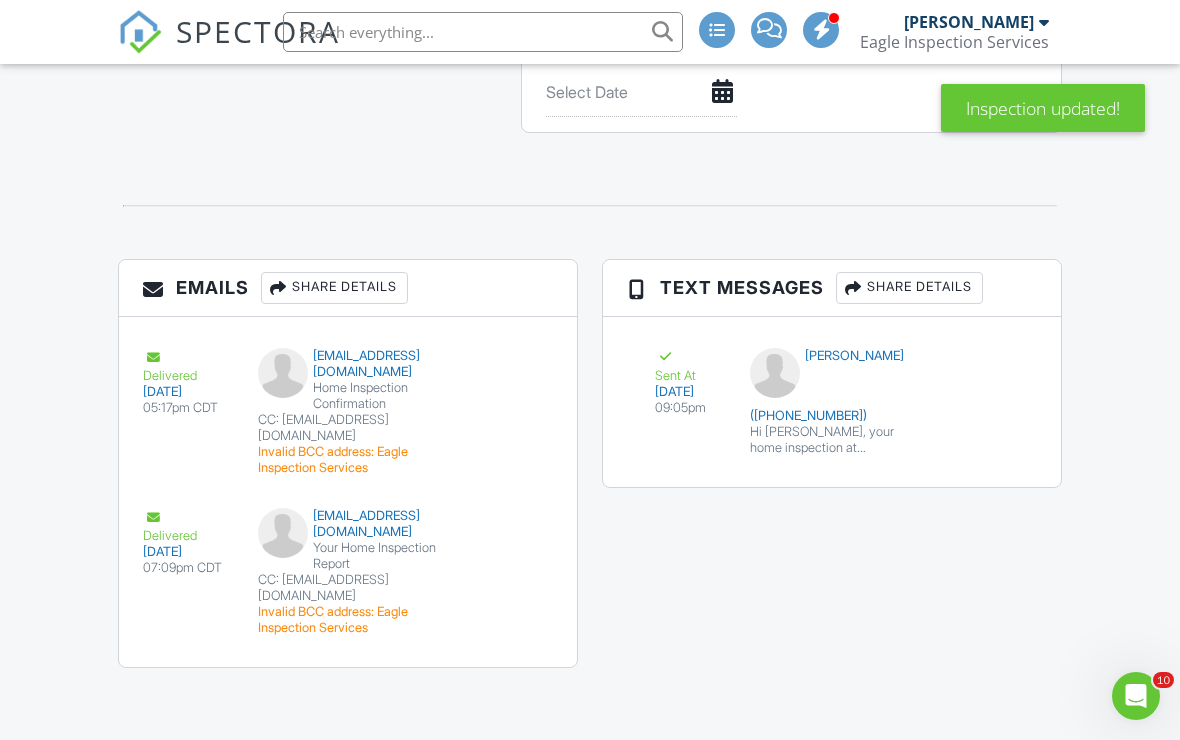 click on "Resend" at bounding box center (509, 369) 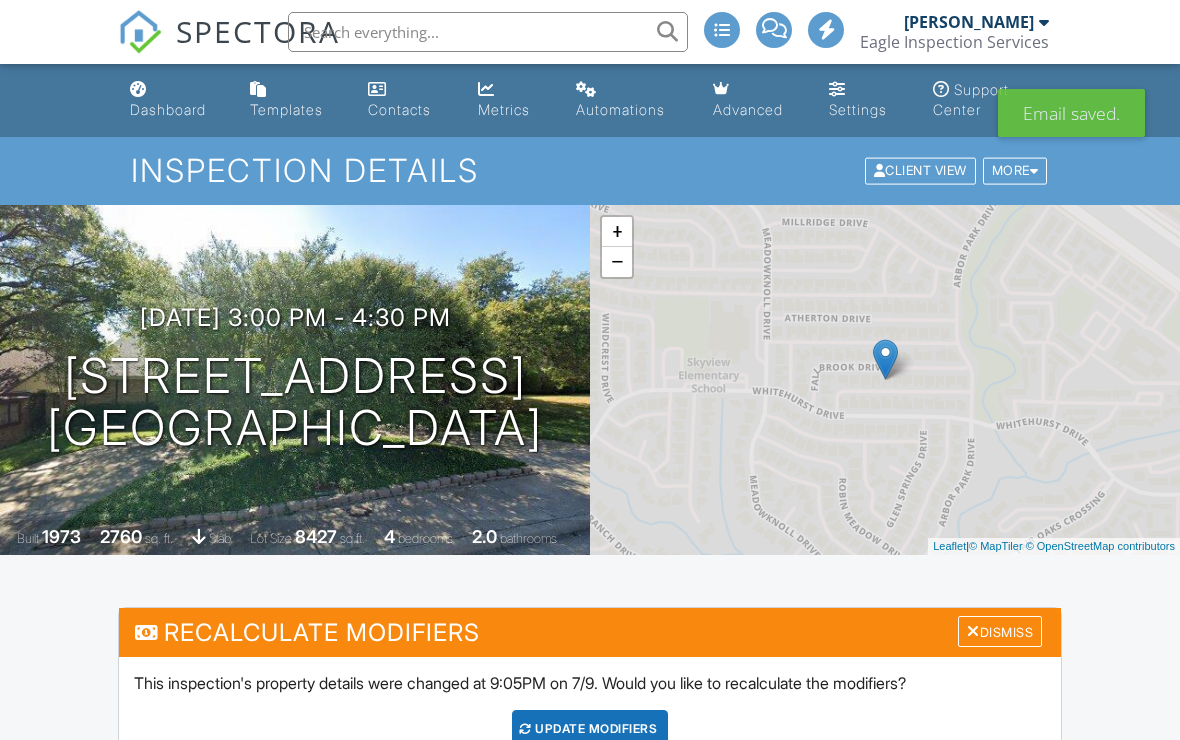 scroll, scrollTop: 0, scrollLeft: 0, axis: both 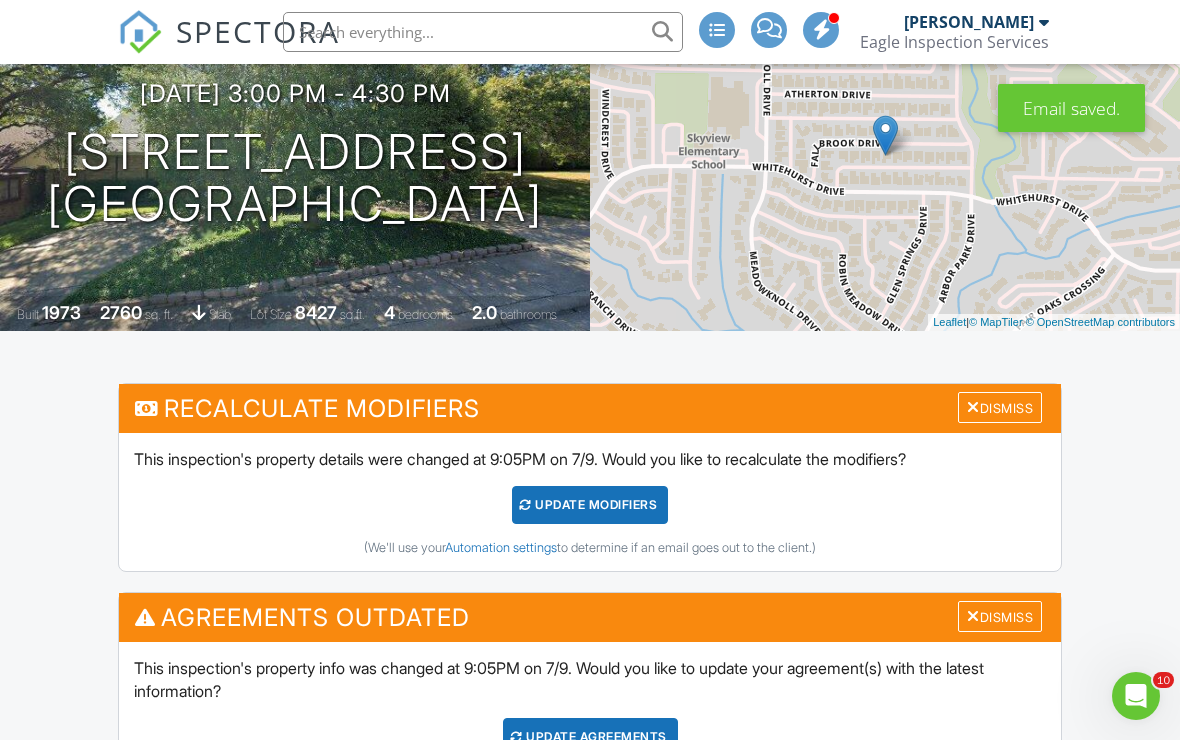 click on "Dismiss" at bounding box center [1000, 407] 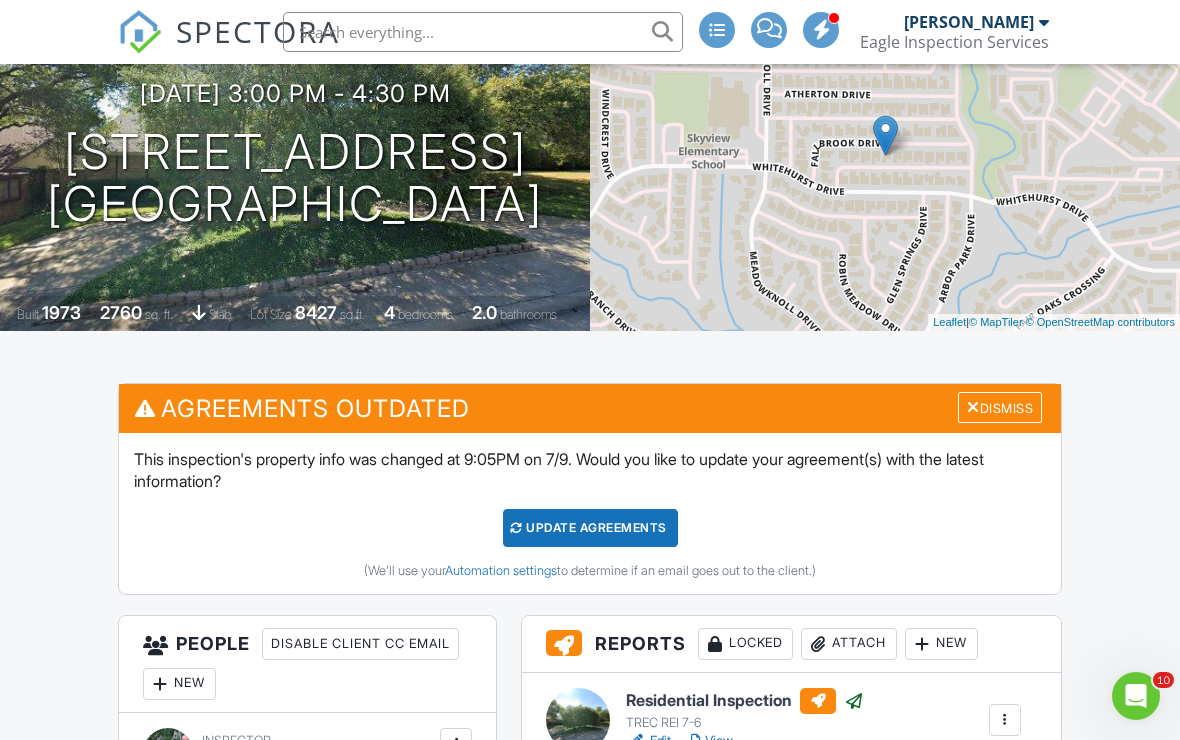 click at bounding box center [973, 407] 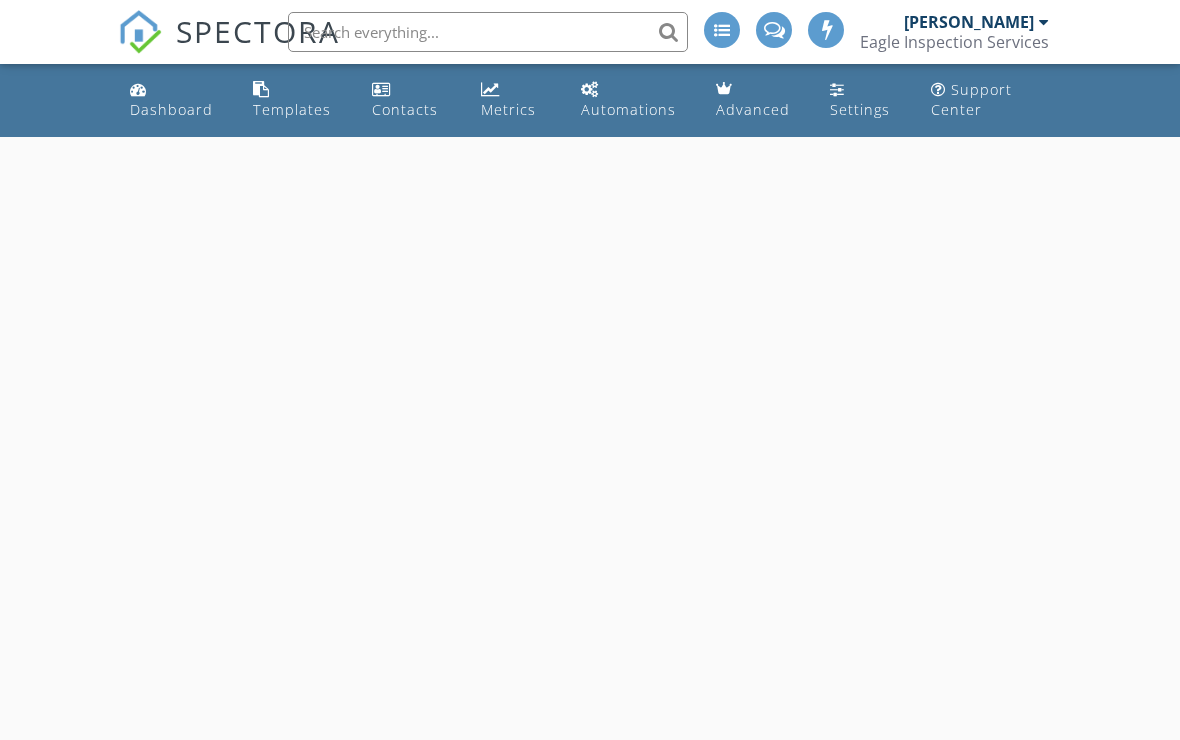 scroll, scrollTop: 0, scrollLeft: 0, axis: both 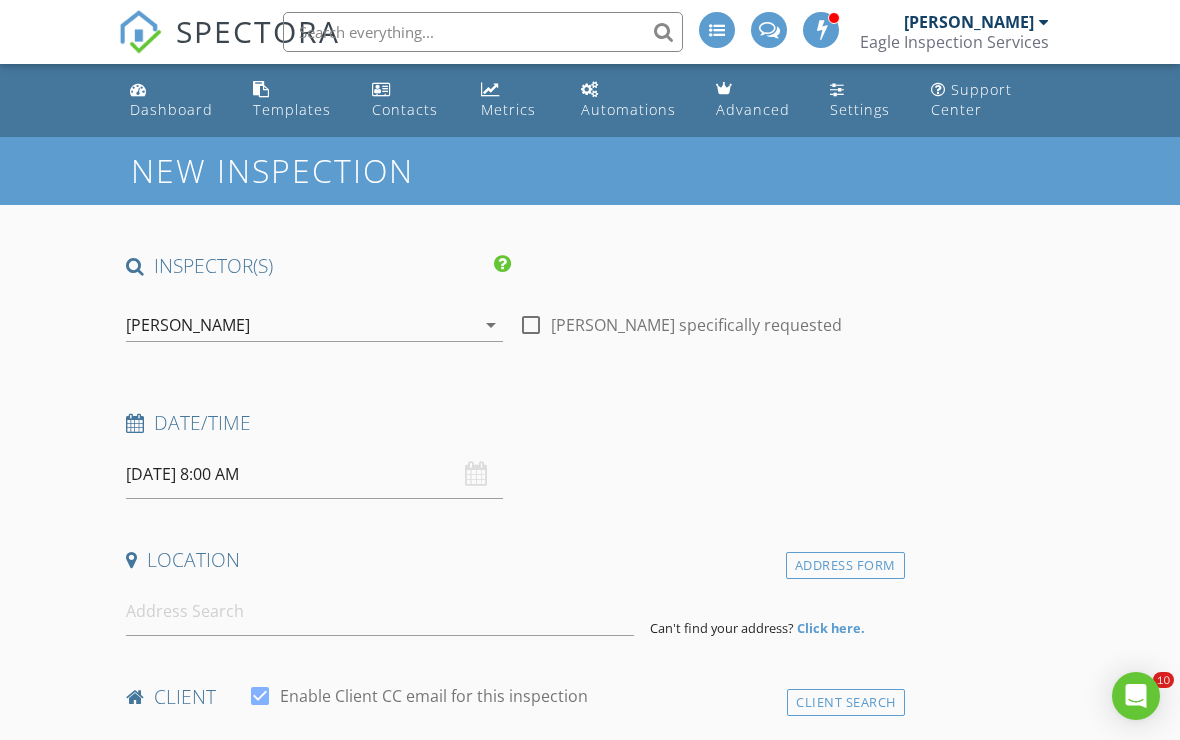 click on "Dashboard" at bounding box center (171, 109) 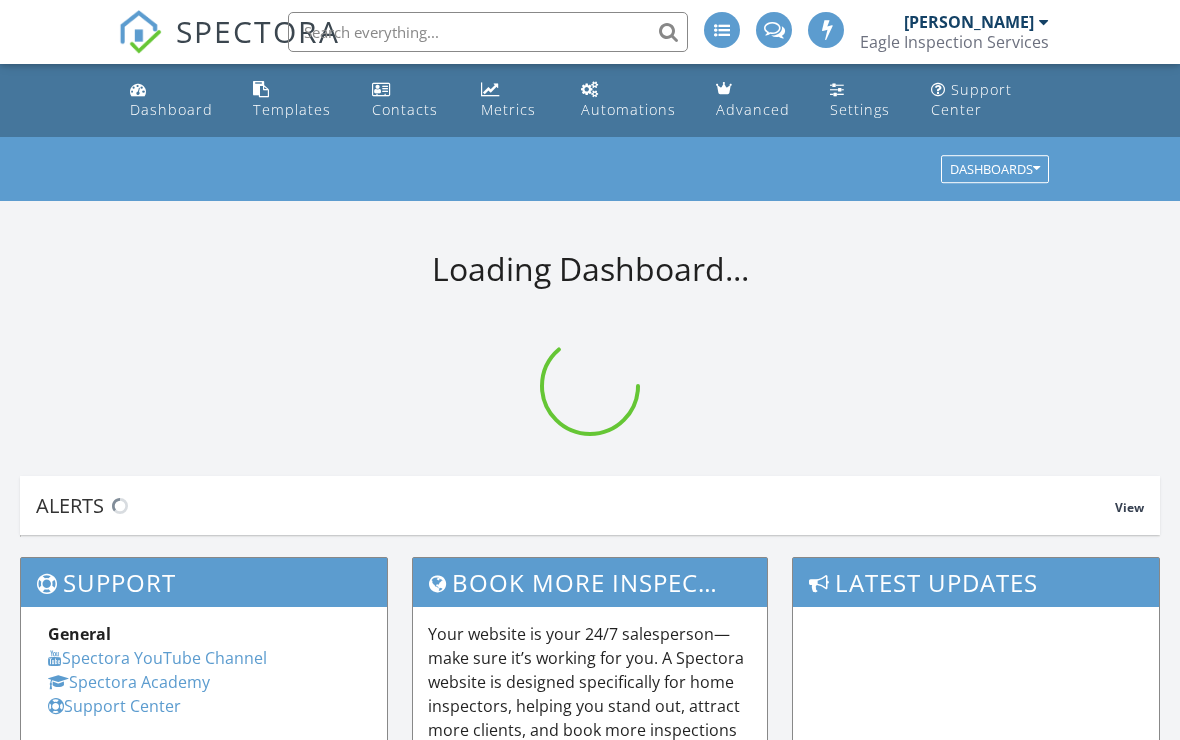 scroll, scrollTop: 0, scrollLeft: 0, axis: both 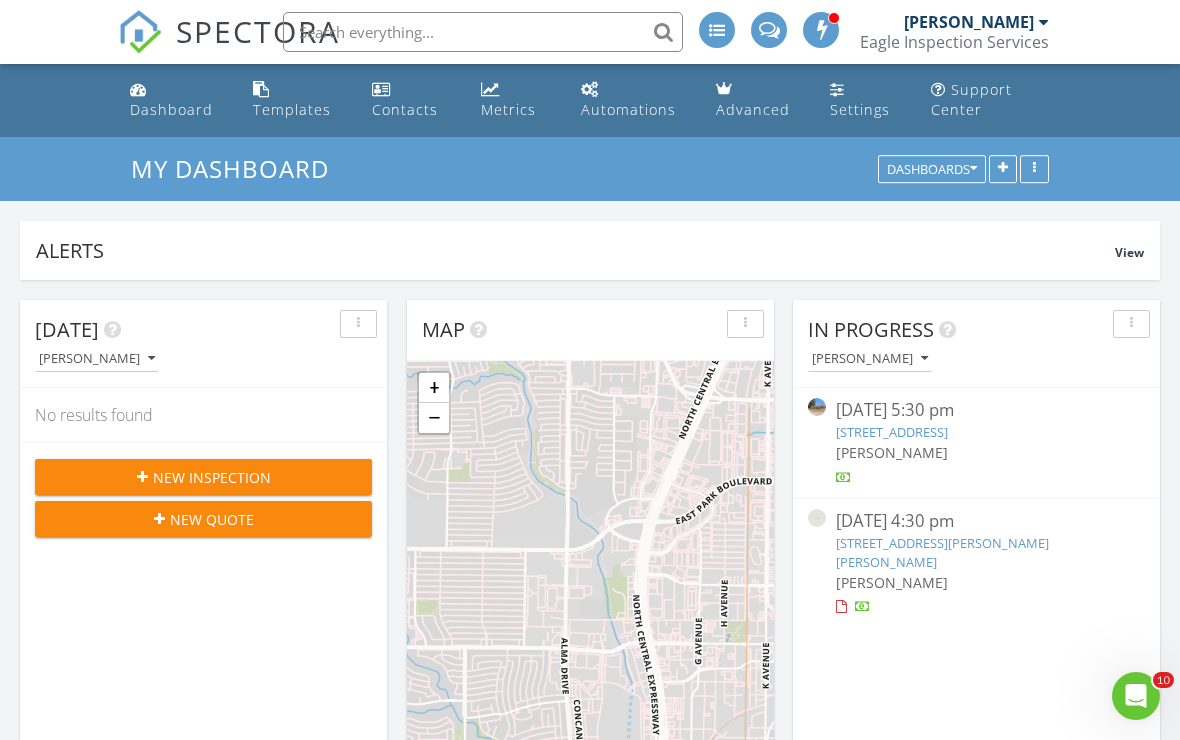 click on "Metrics" at bounding box center [508, 109] 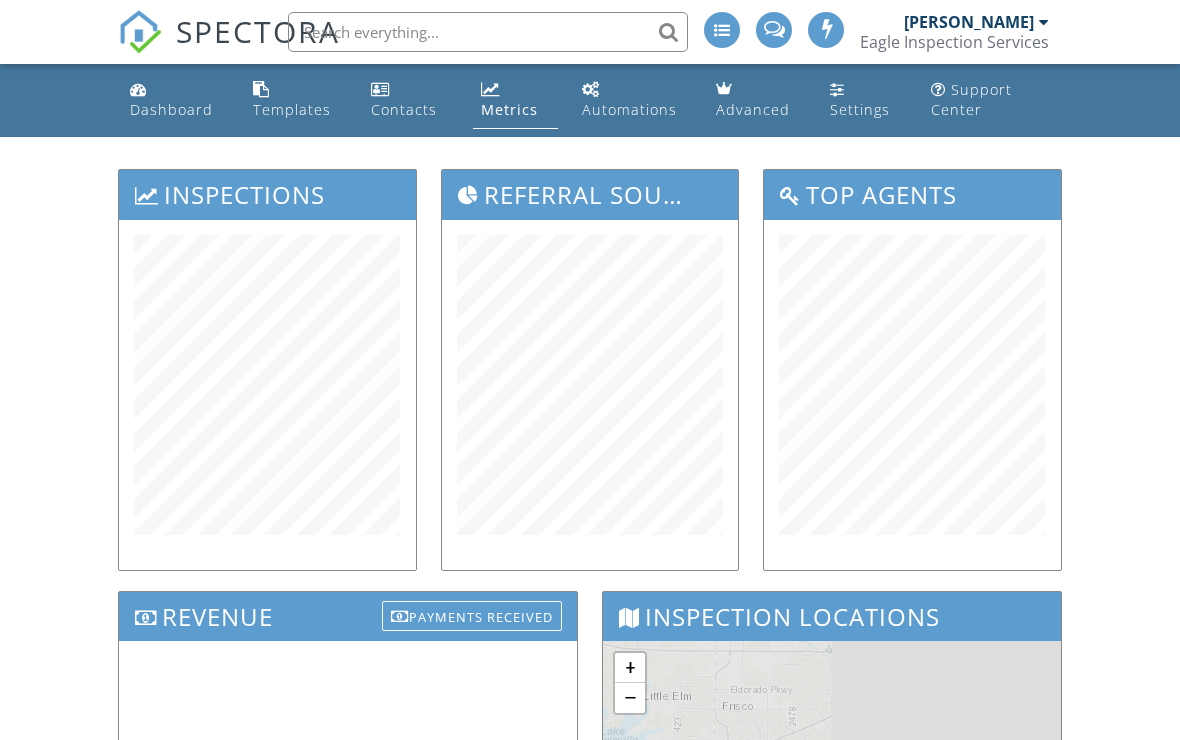 scroll, scrollTop: 0, scrollLeft: 0, axis: both 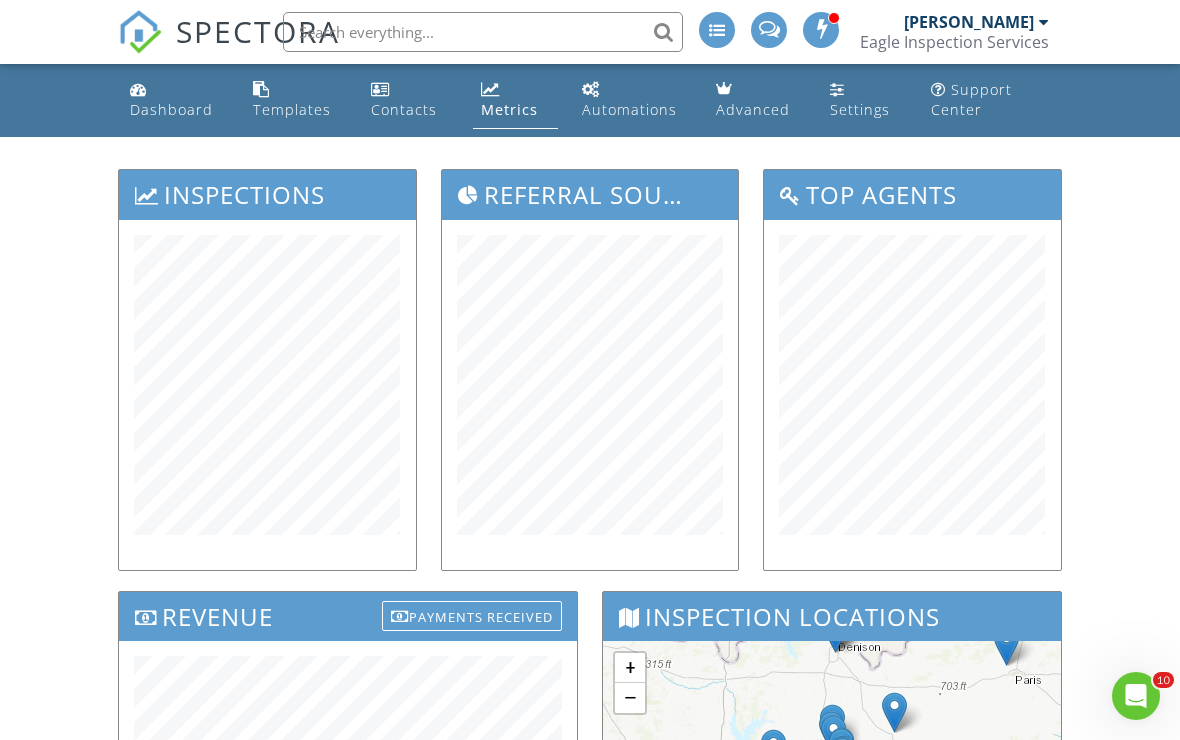 click on "Settings" at bounding box center [860, 109] 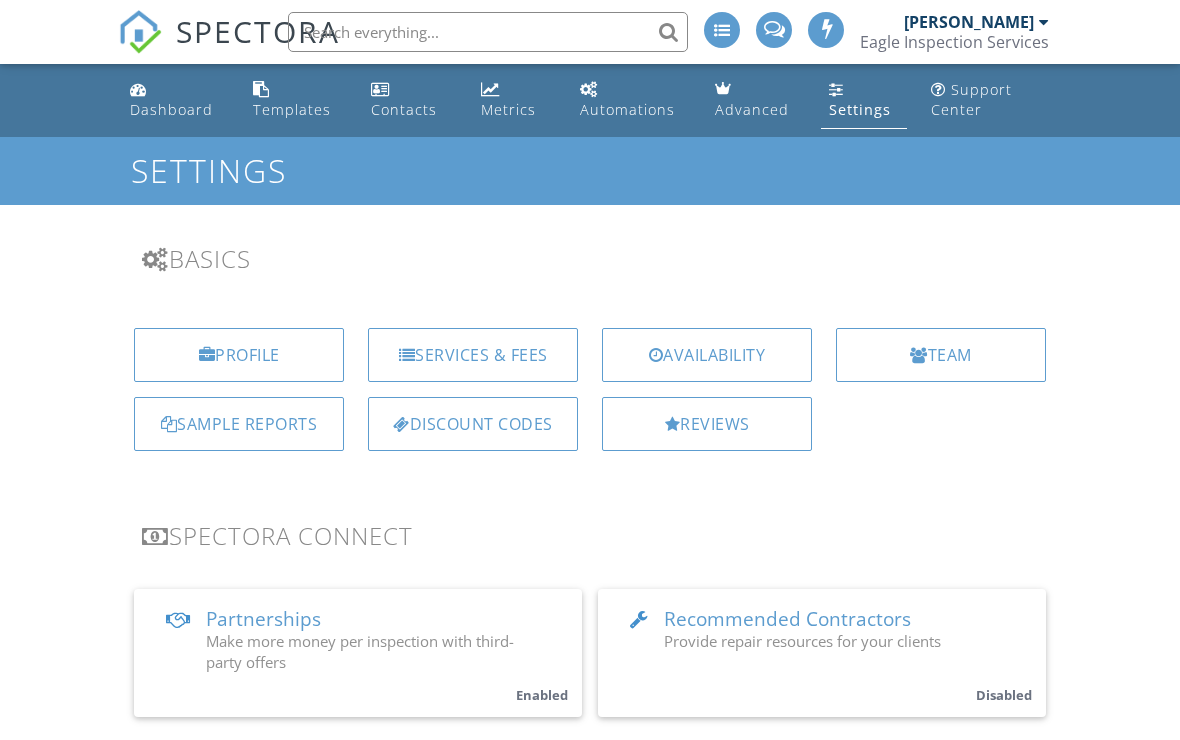 scroll, scrollTop: 0, scrollLeft: 0, axis: both 